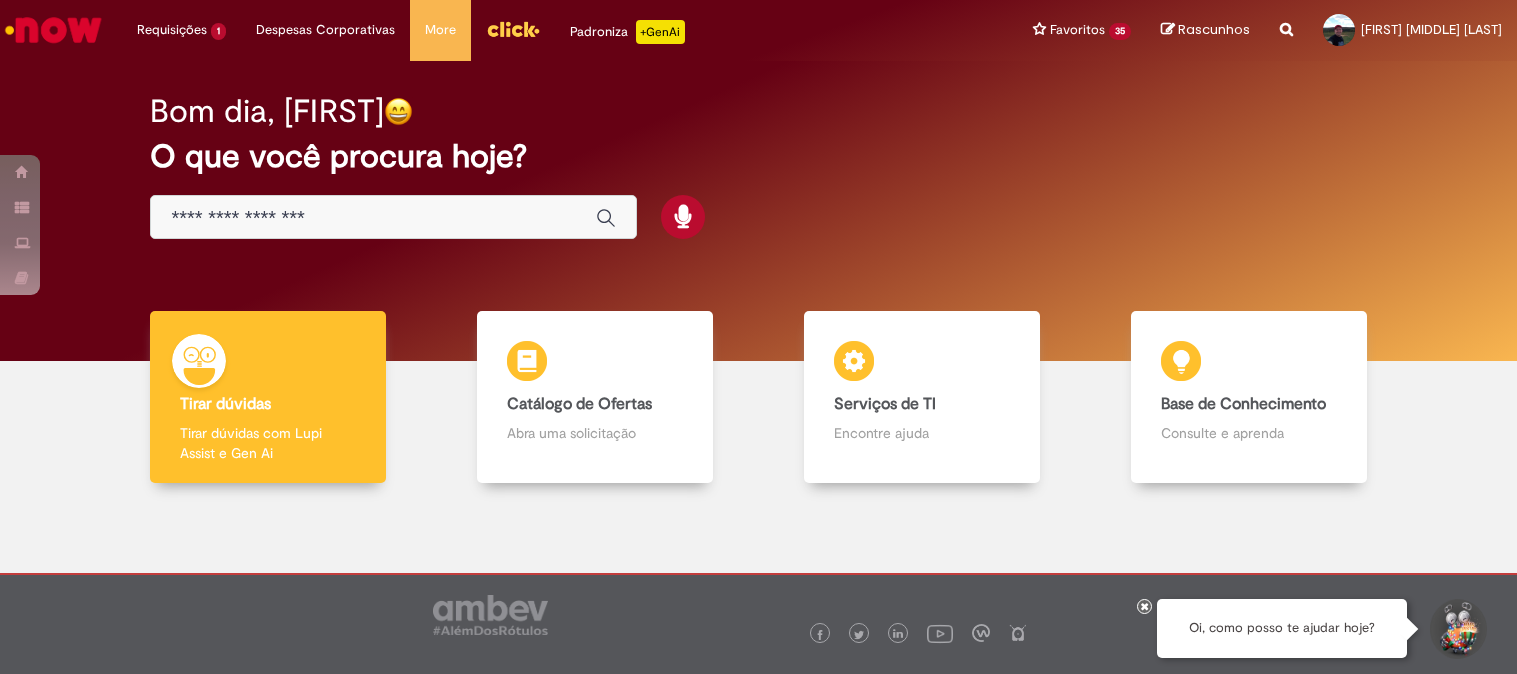 scroll, scrollTop: 0, scrollLeft: 0, axis: both 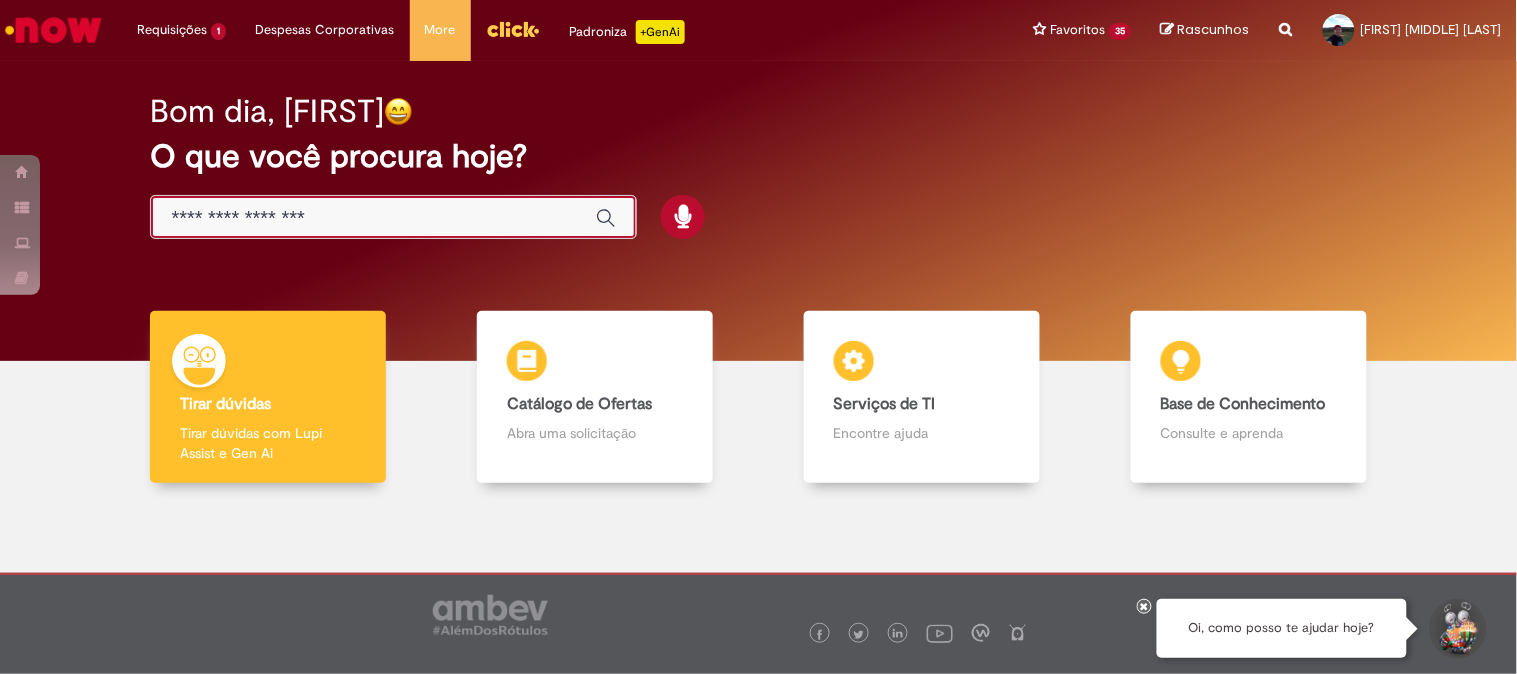 click at bounding box center (373, 218) 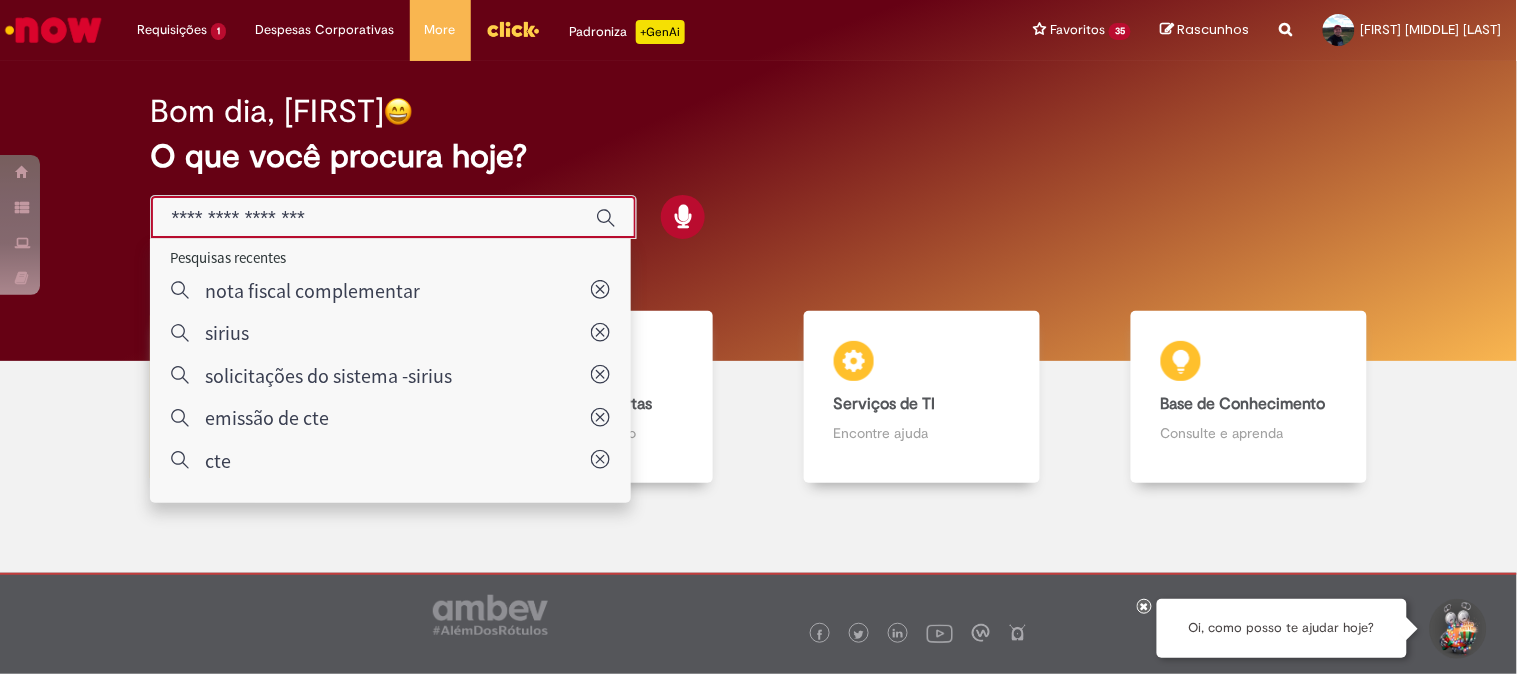 click on "Bom dia, [FIRST]
O que você procura hoje?" at bounding box center (758, 167) 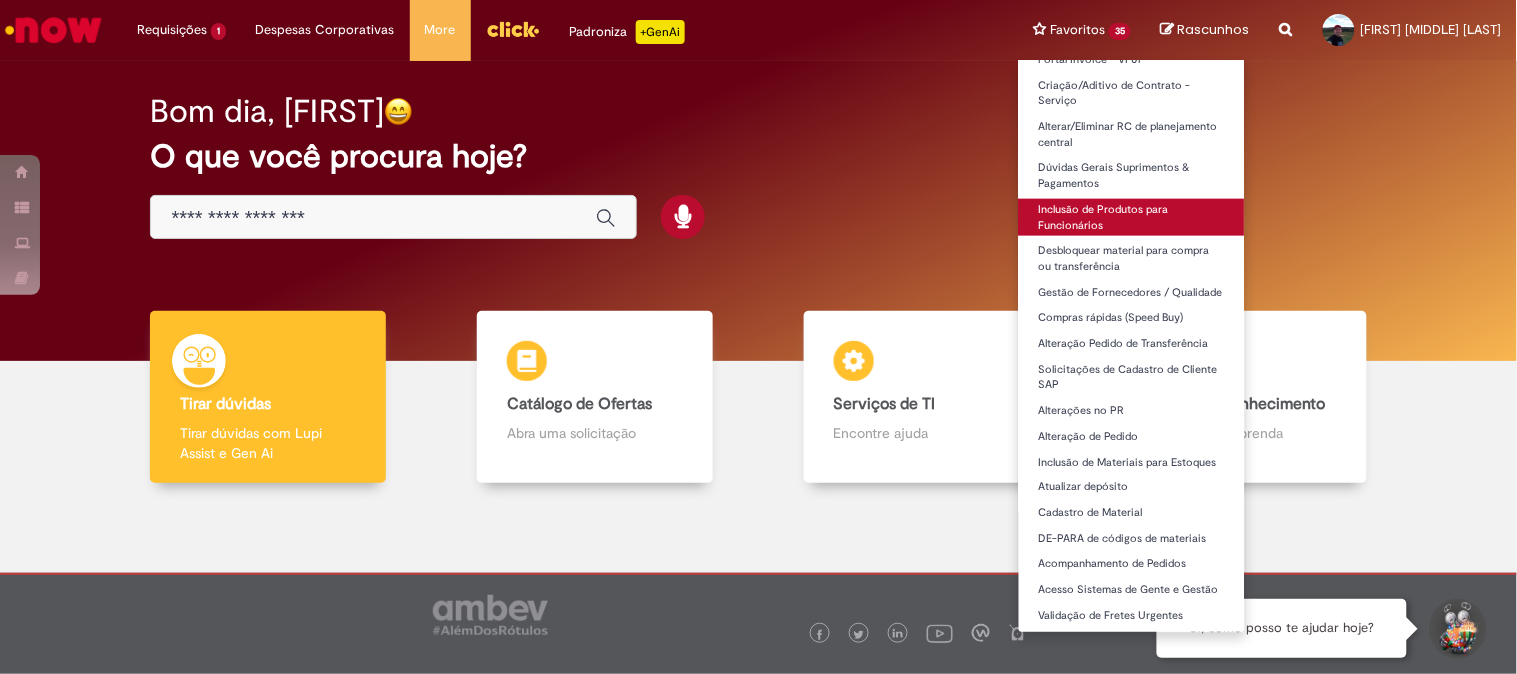 scroll, scrollTop: 27, scrollLeft: 0, axis: vertical 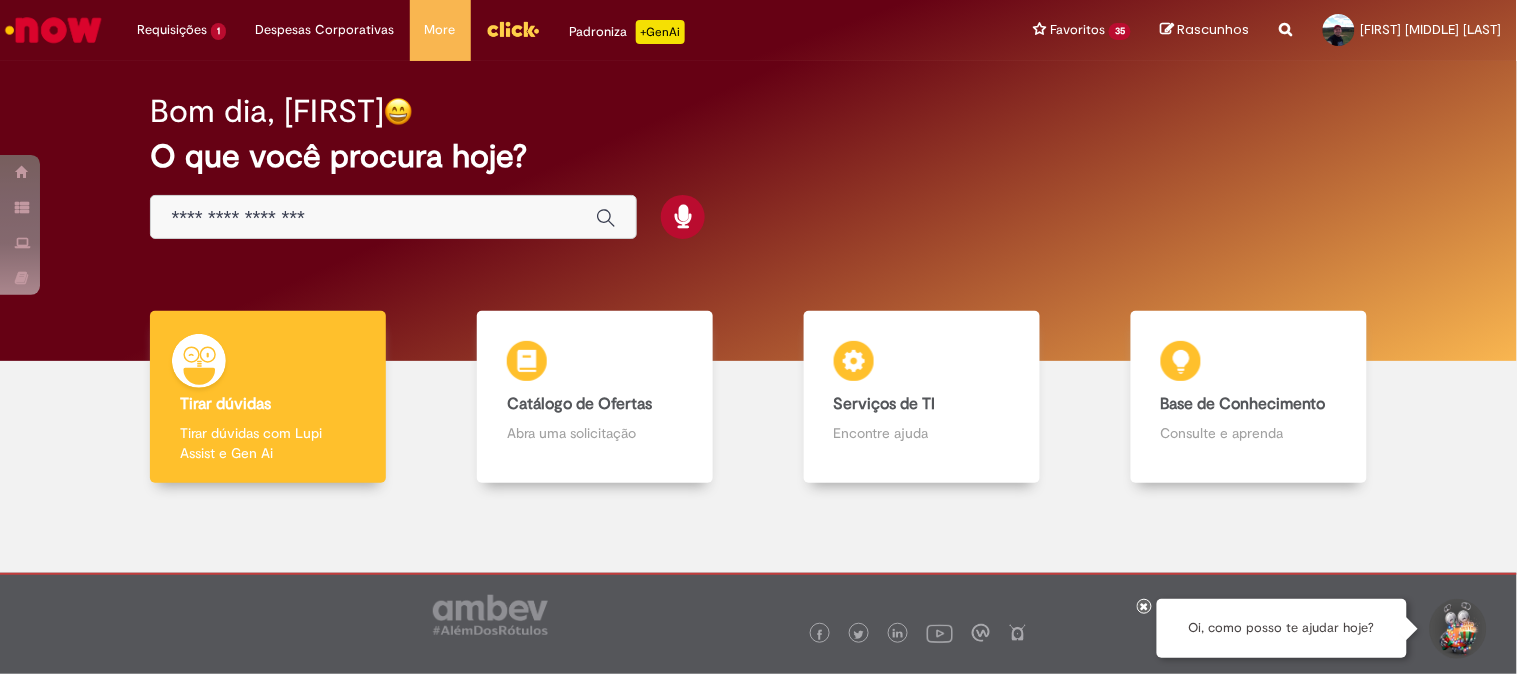 click at bounding box center [1286, 18] 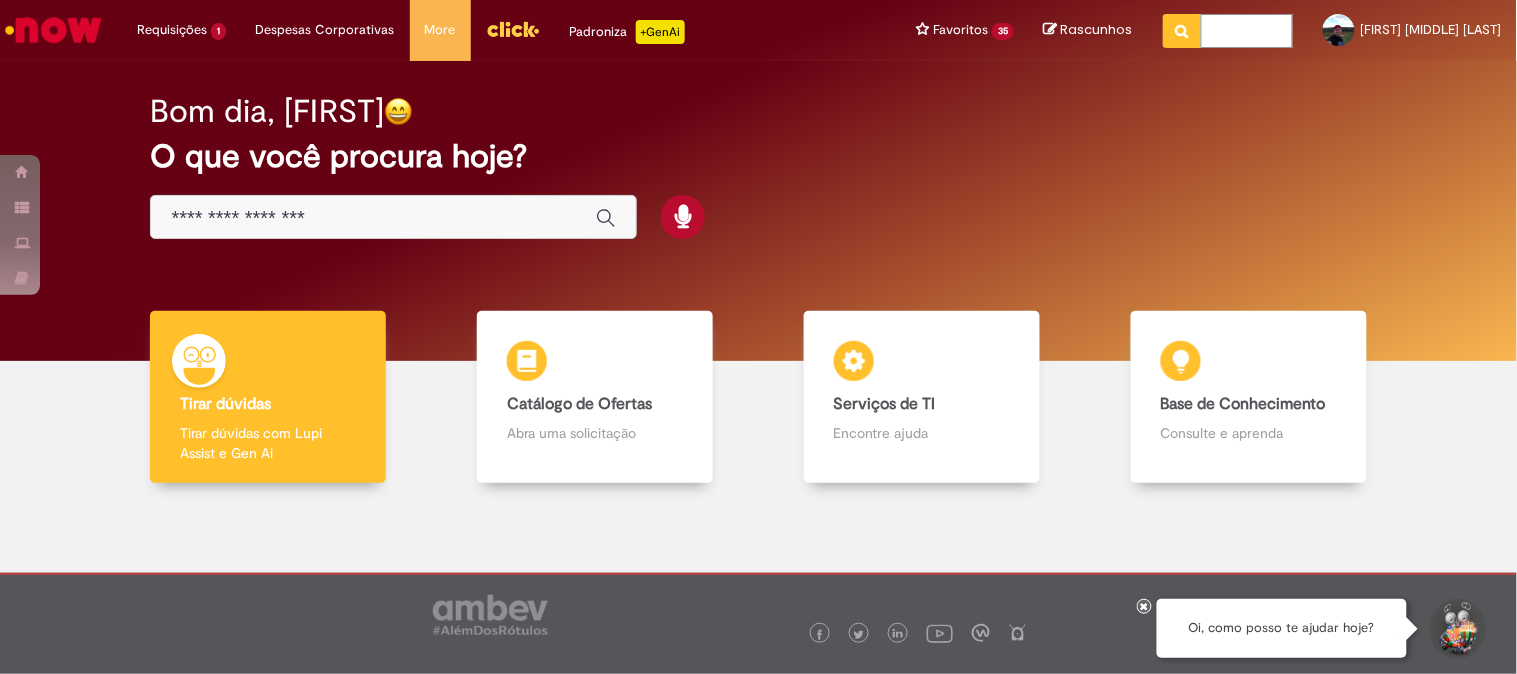 click at bounding box center [1247, 31] 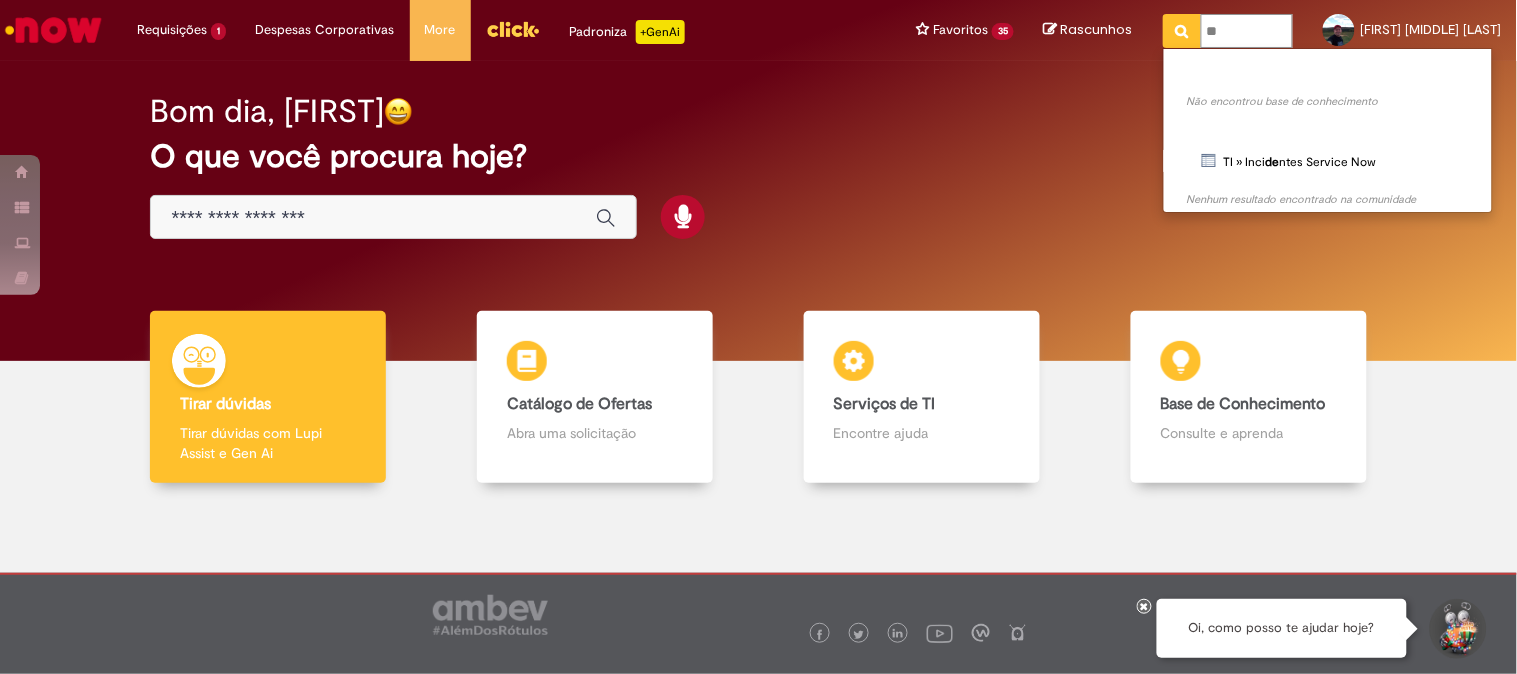 type on "*" 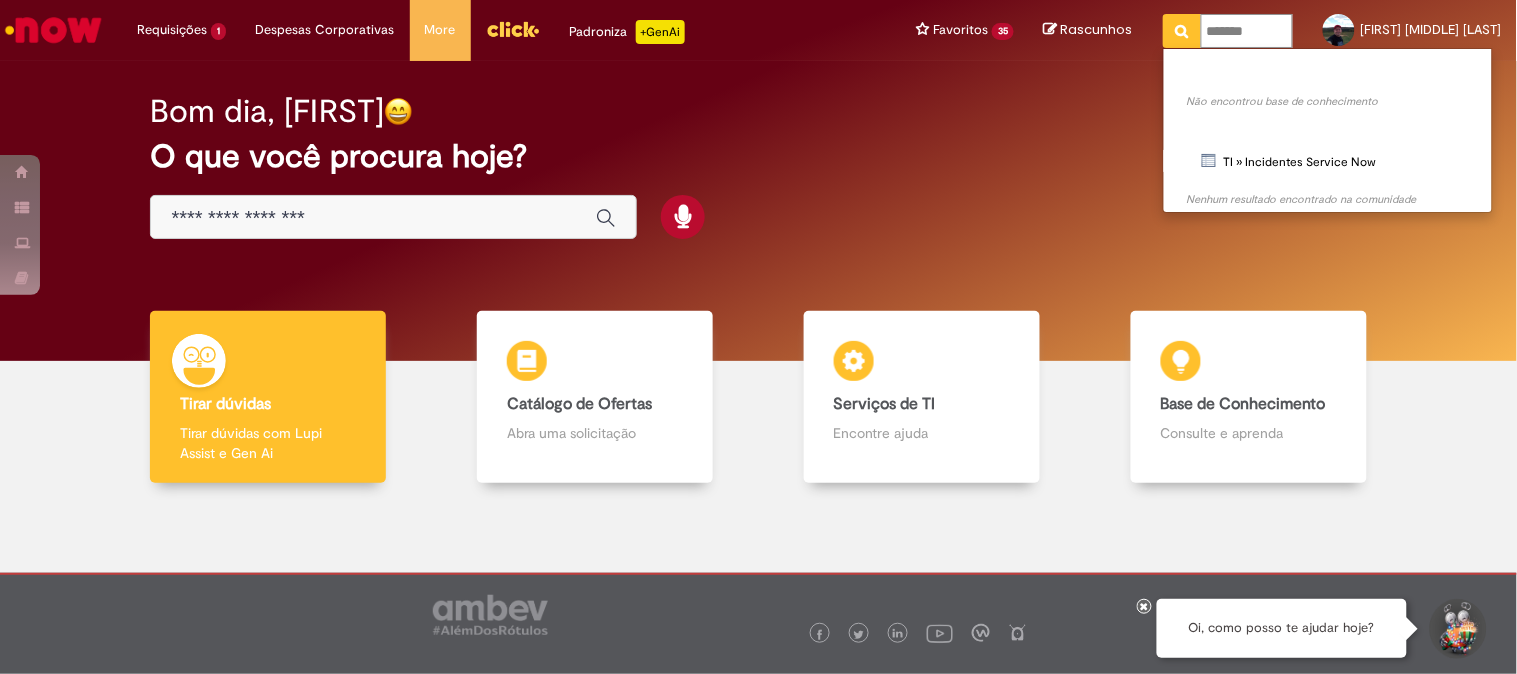 type on "*******" 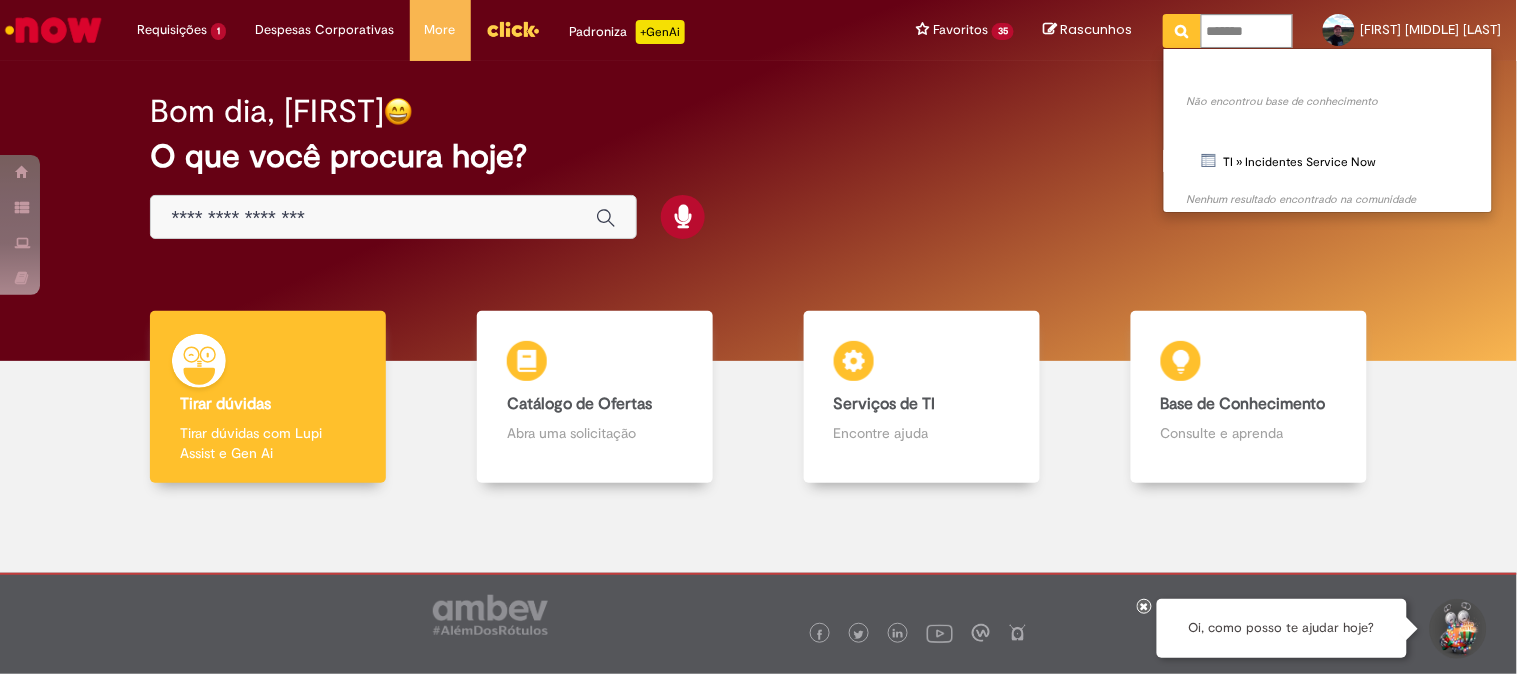 click at bounding box center (1182, 31) 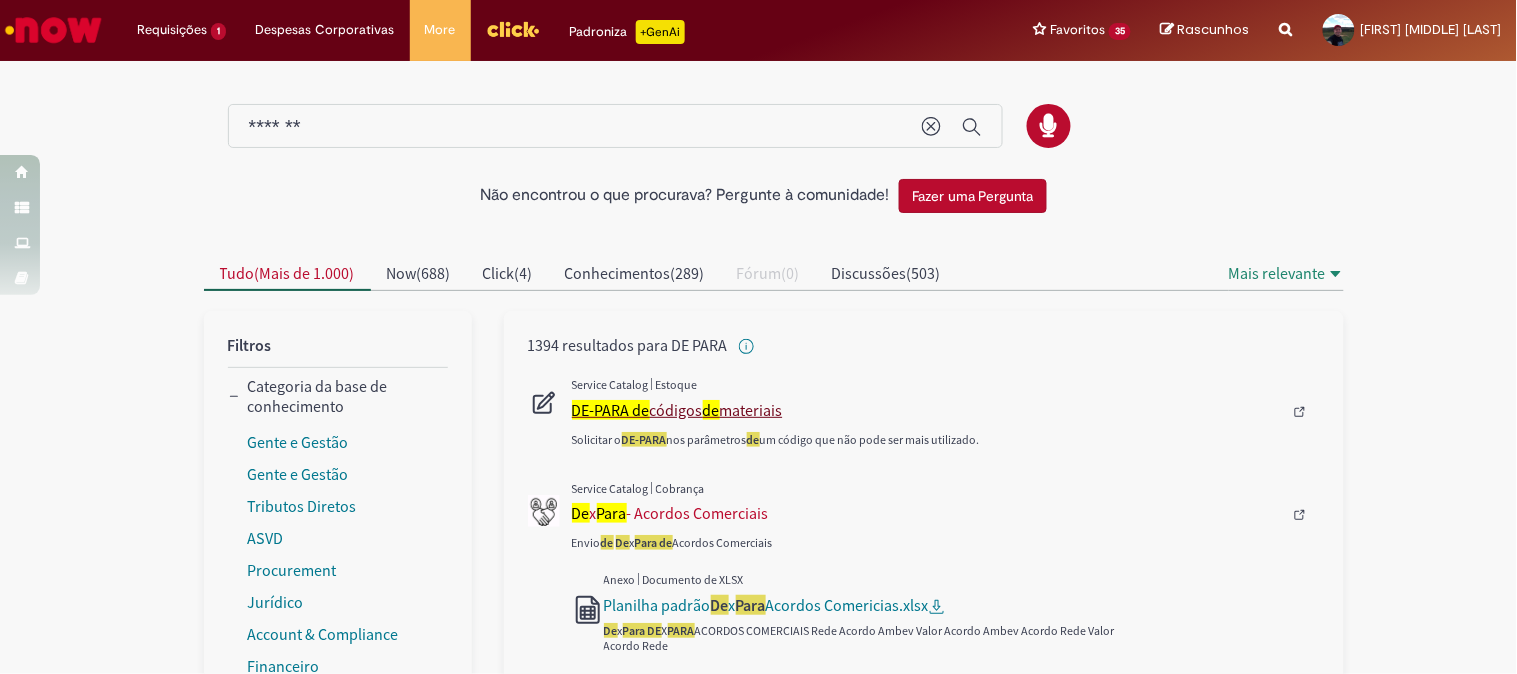 click on "DE-PARA de" at bounding box center [611, 410] 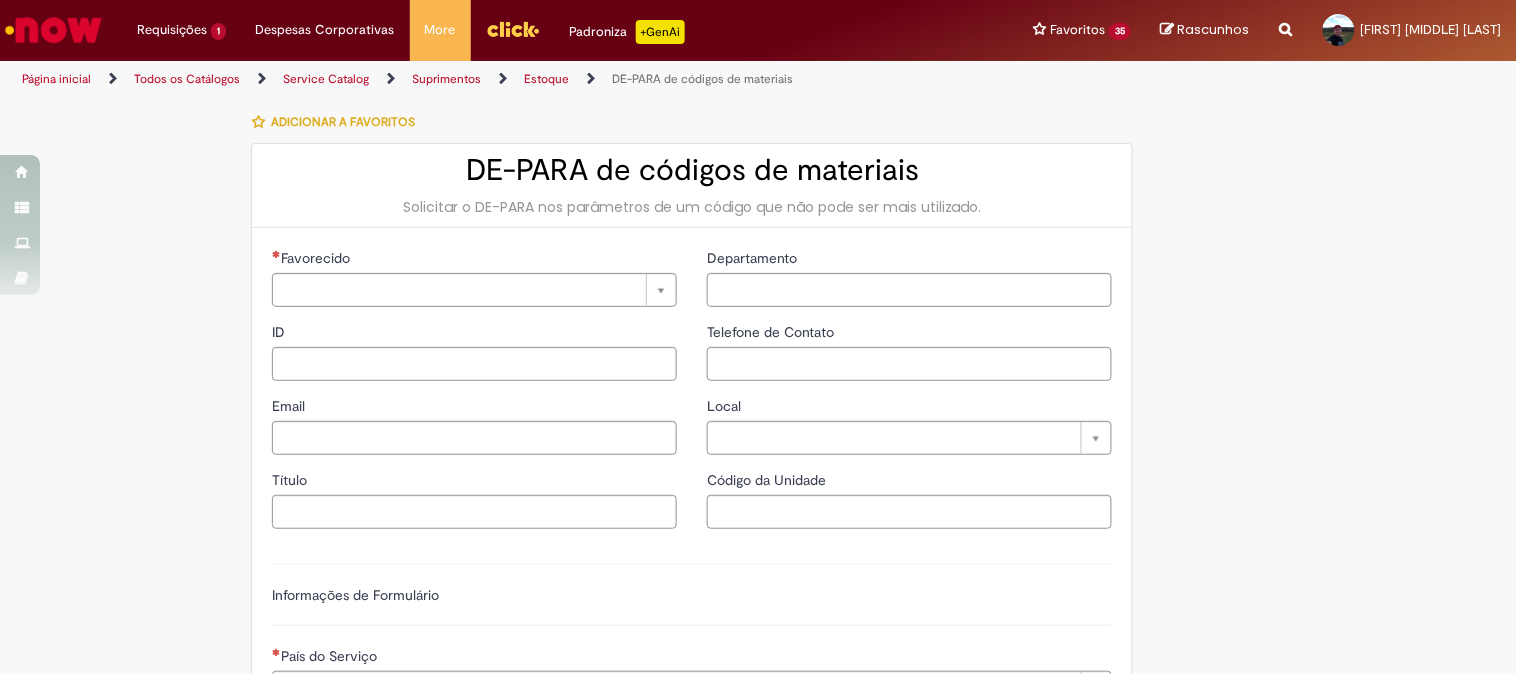 type on "********" 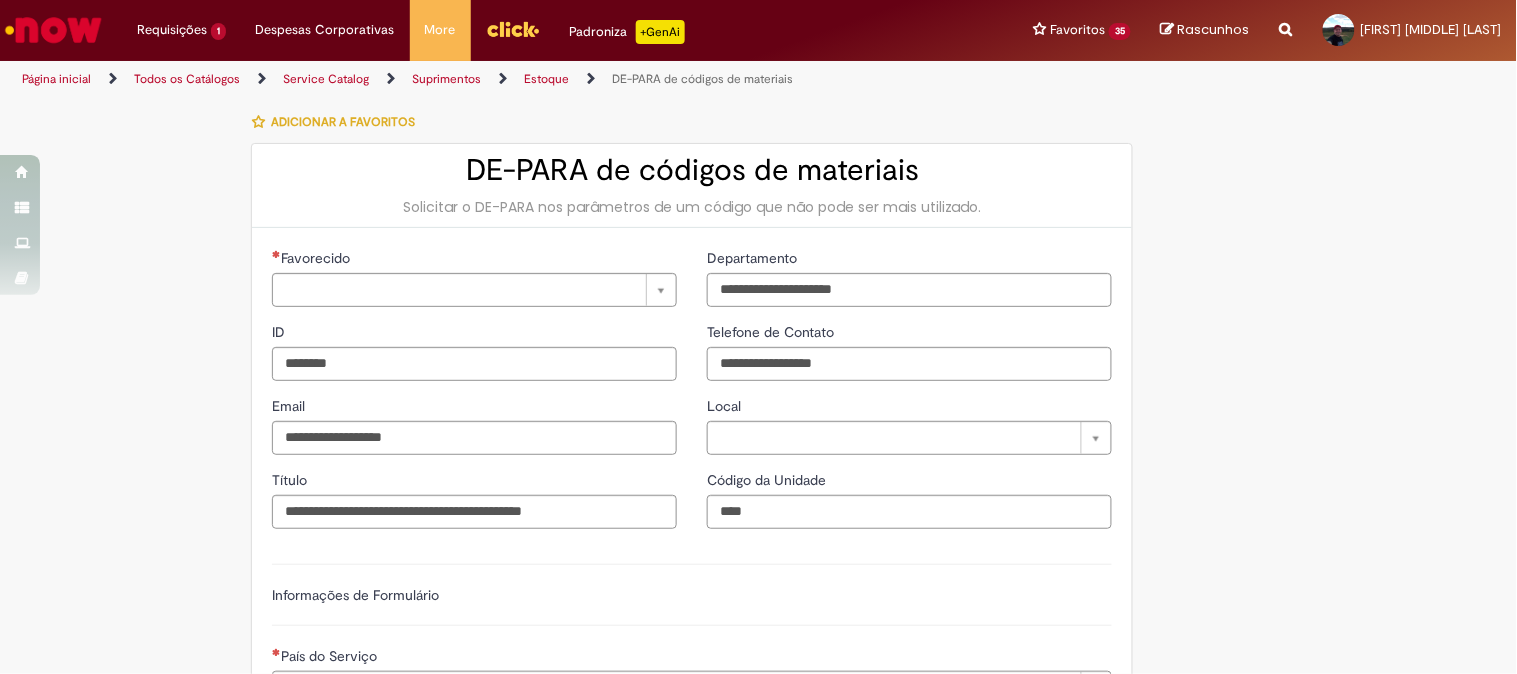 type on "**********" 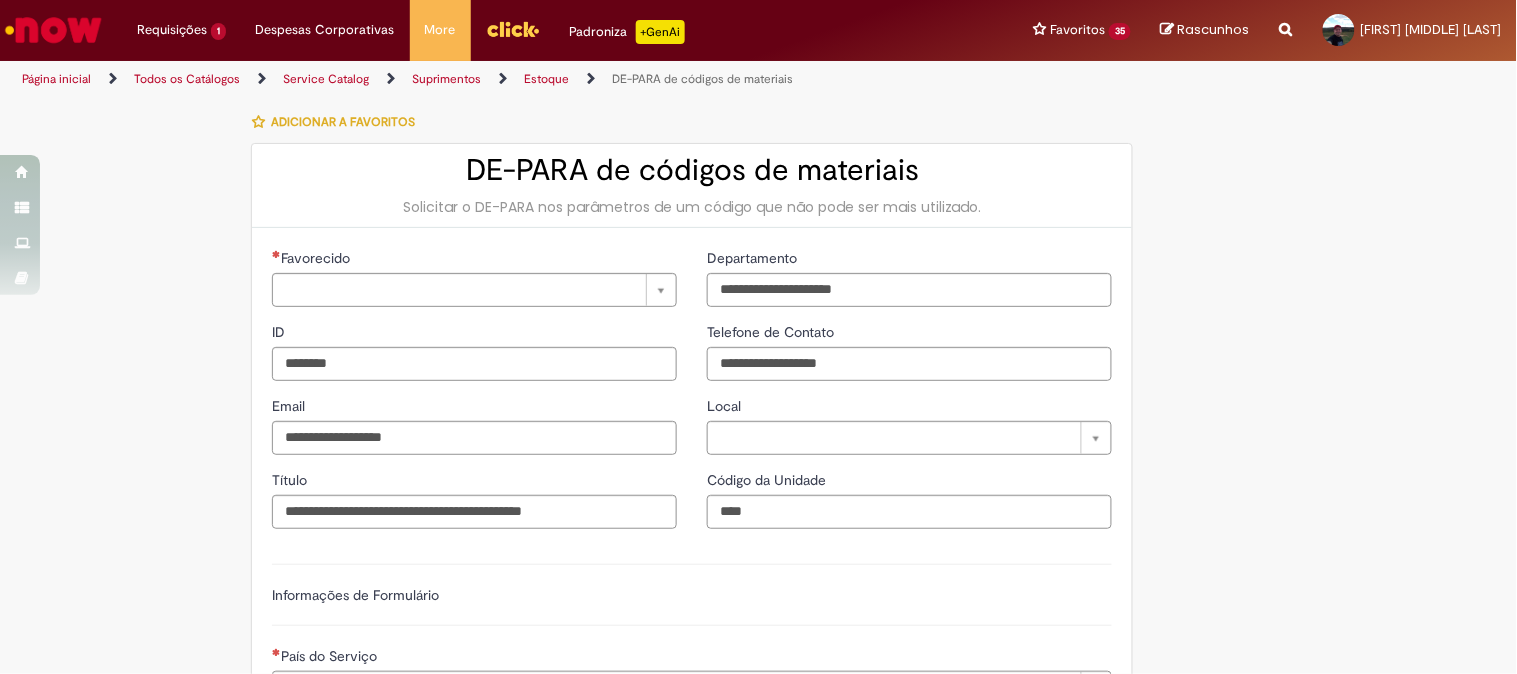 type on "**********" 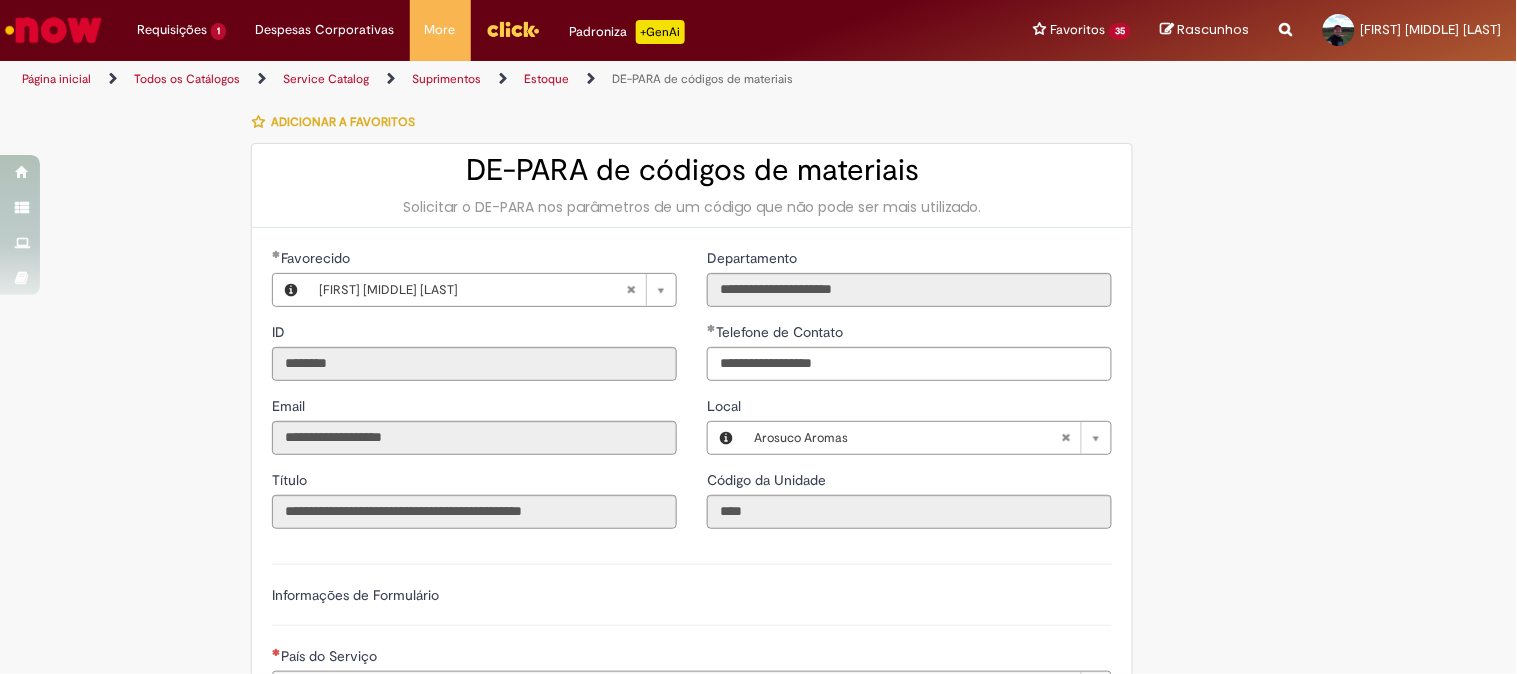 type on "**********" 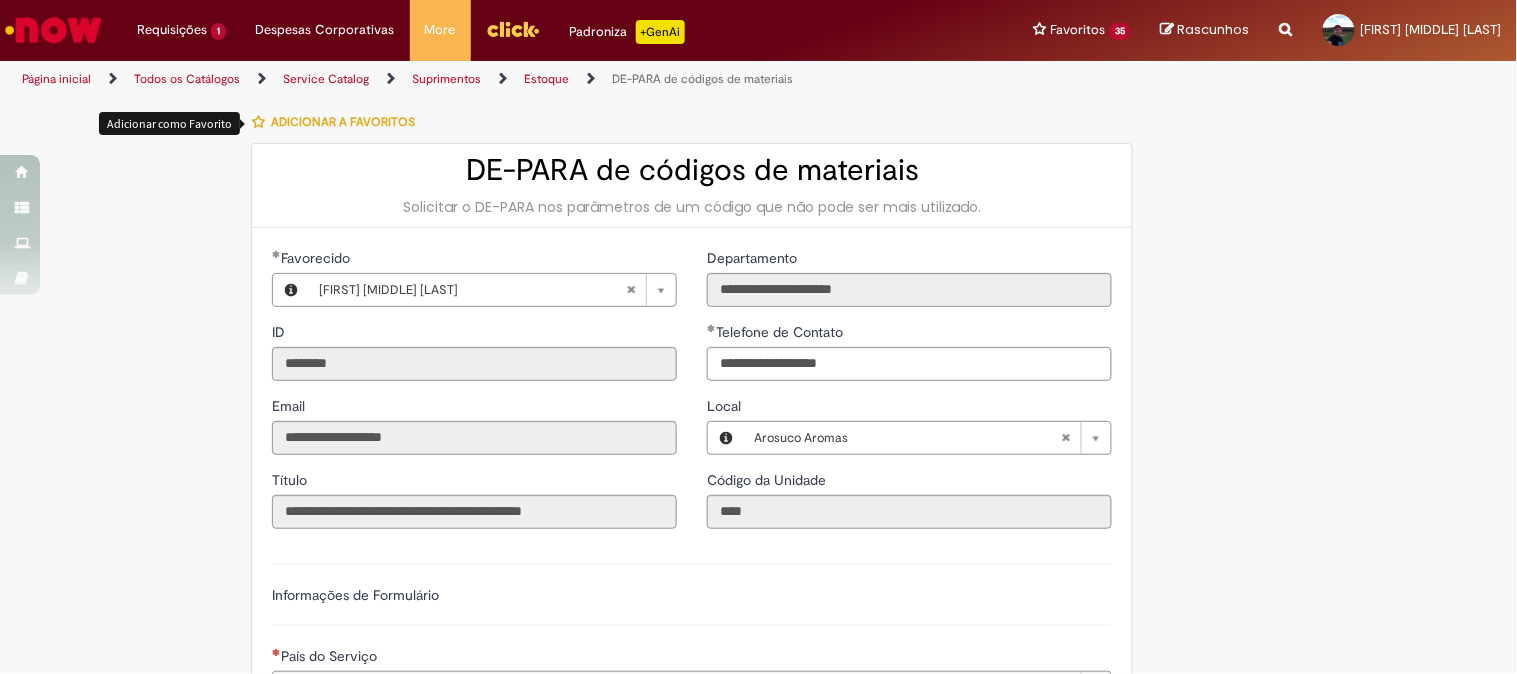 click at bounding box center [258, 122] 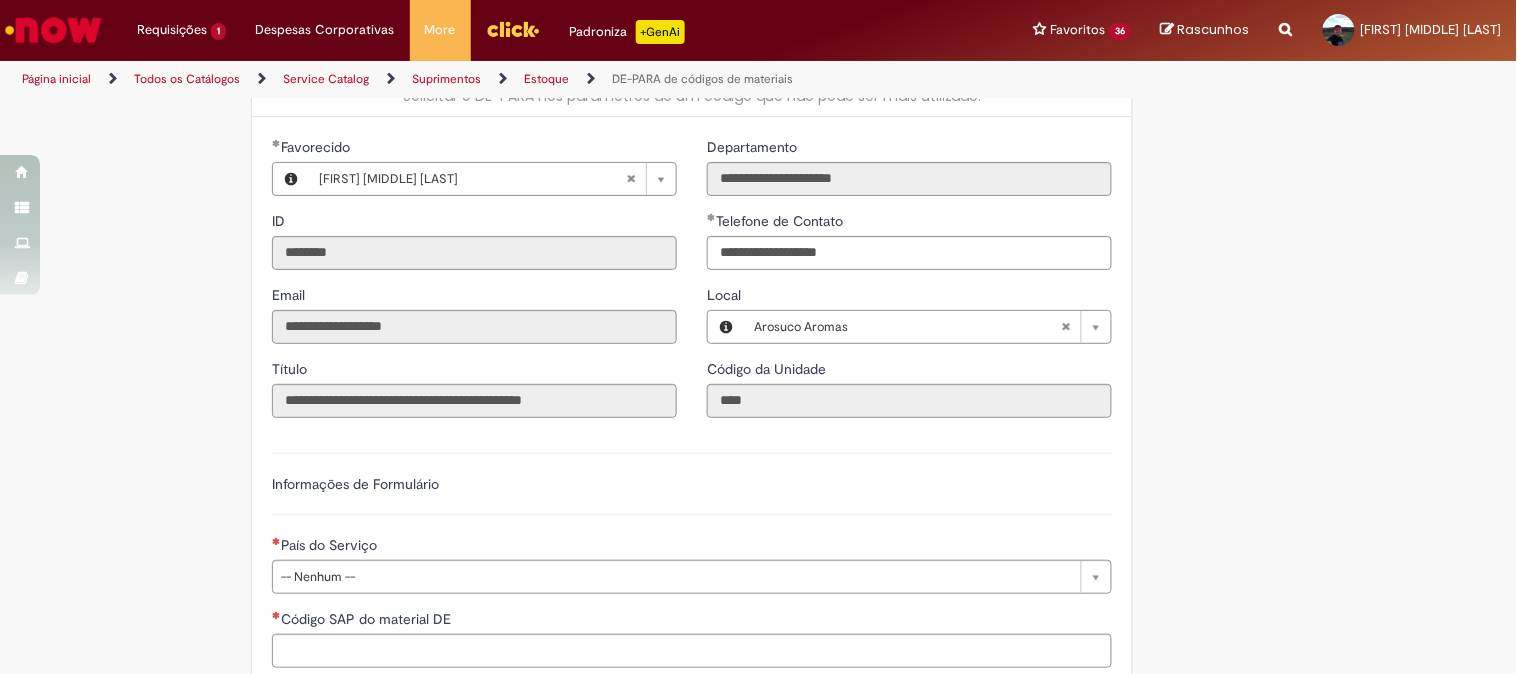 scroll, scrollTop: 333, scrollLeft: 0, axis: vertical 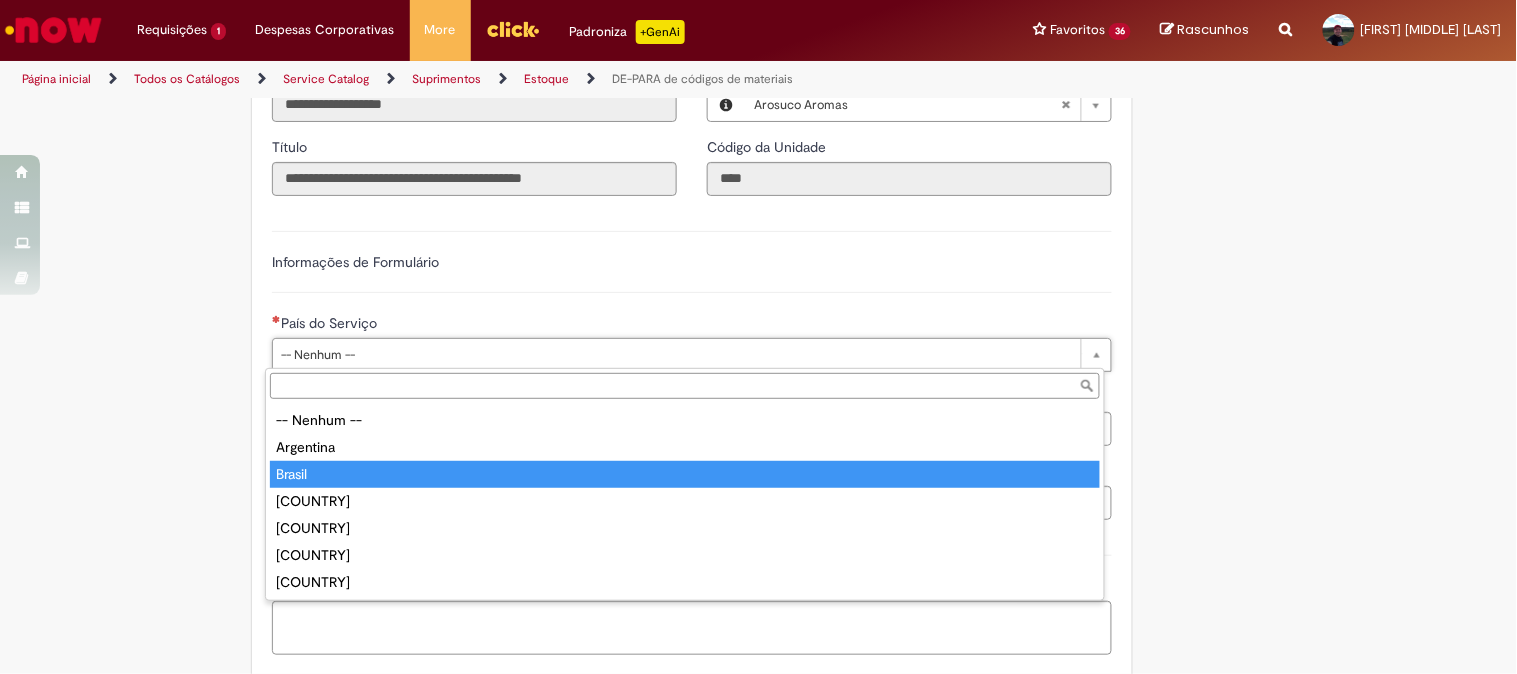 type on "******" 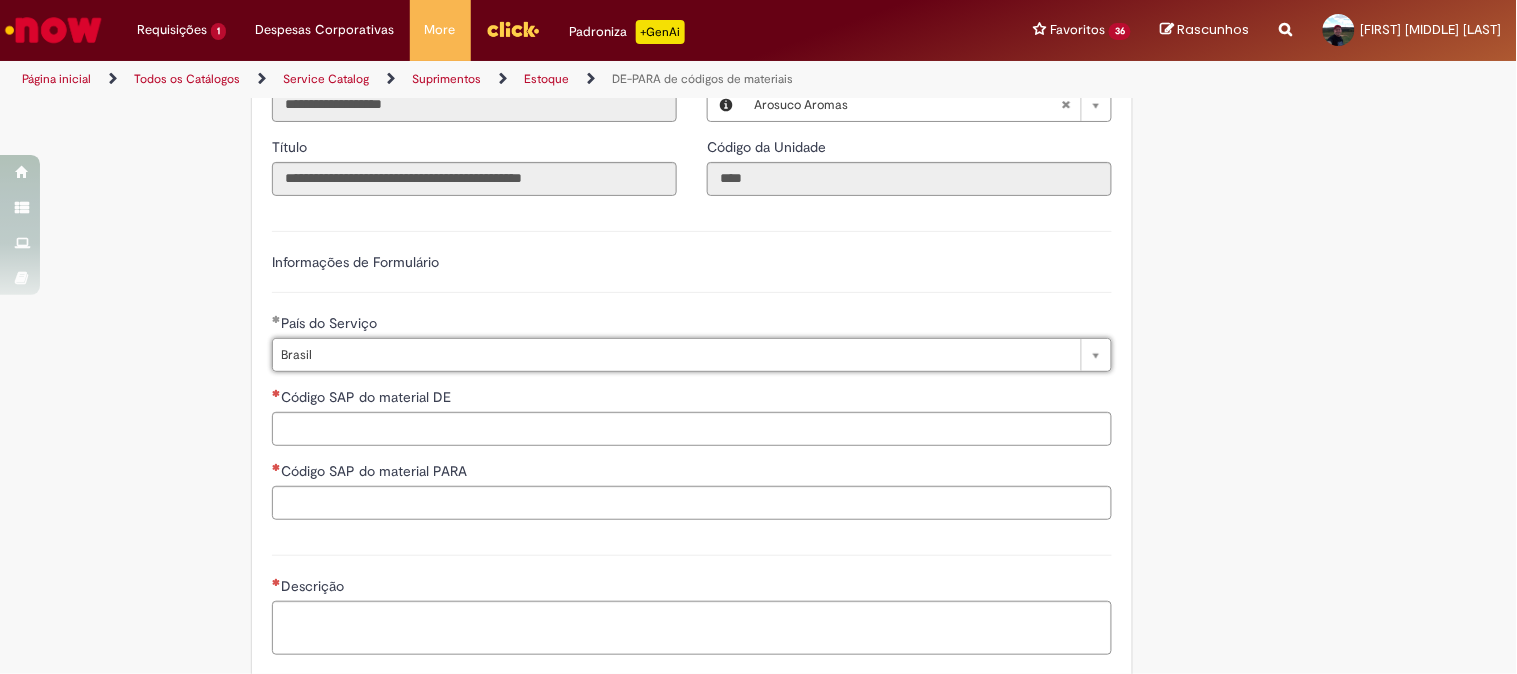 click on "Tire dúvidas com LupiAssist    +GenAI
Oi! Eu sou LupiAssist, uma Inteligência Artificial Generativa em constante aprendizado   Meu conteúdo é monitorado para trazer uma melhor experiência
Dúvidas comuns:
Só mais um instante, estou consultando nossas bases de conhecimento  e escrevendo a melhor resposta pra você!
Title
Lorem ipsum dolor sit amet    Fazer uma nova pergunta
Gerei esta resposta utilizando IA Generativa em conjunto com os nossos padrões. Em caso de divergência, os documentos oficiais prevalecerão.
Saiba mais em:
Ou ligue para:
E aí, te ajudei?
Sim, obrigado!" at bounding box center [758, 342] 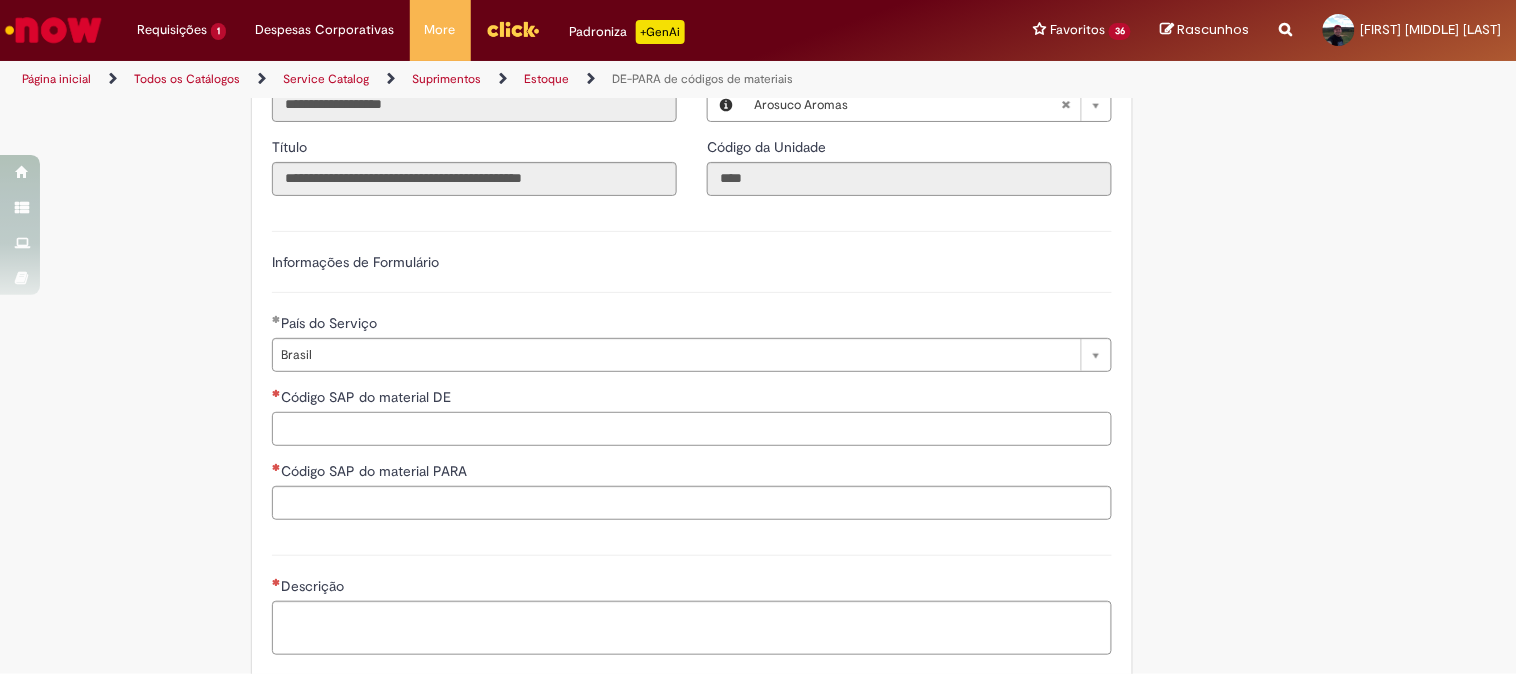 click on "Código SAP do material DE" at bounding box center (692, 429) 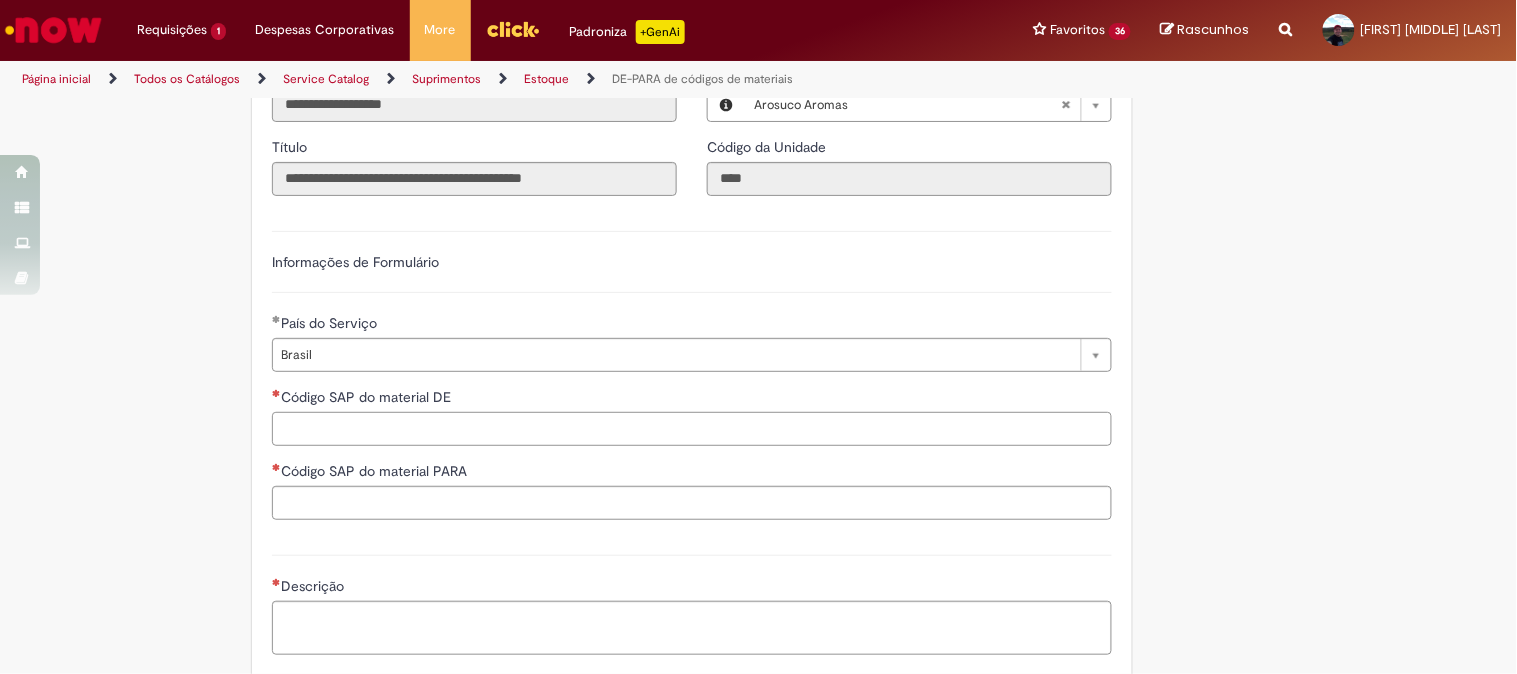 paste on "********" 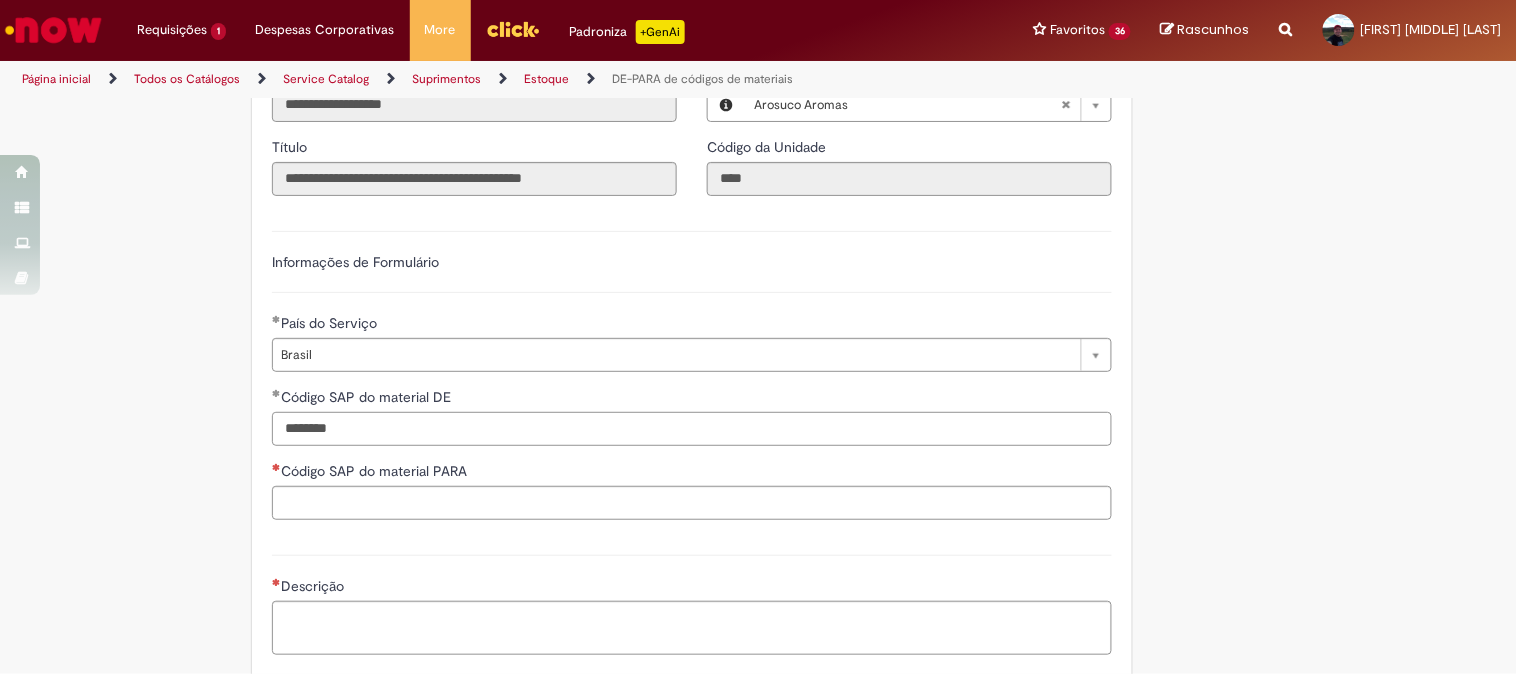 type on "********" 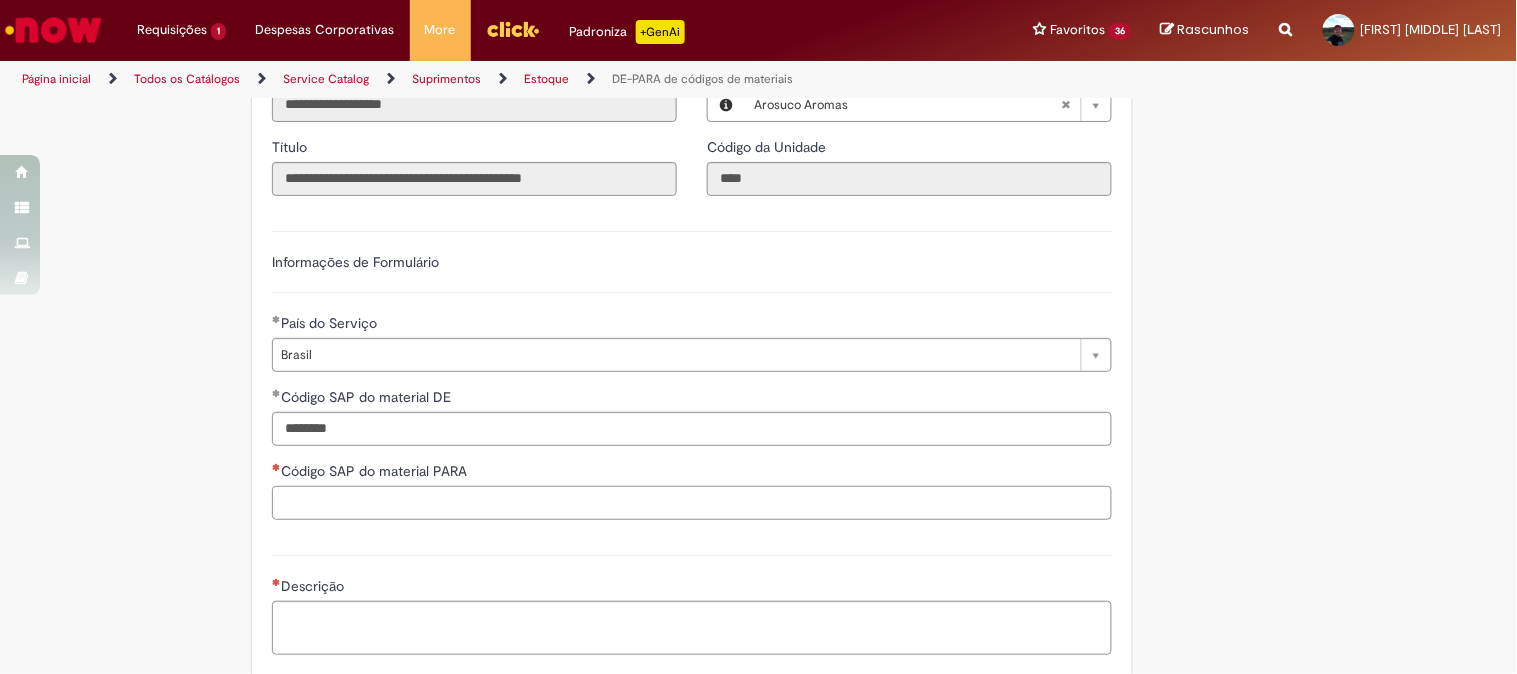 click on "Código SAP do material PARA" at bounding box center (692, 503) 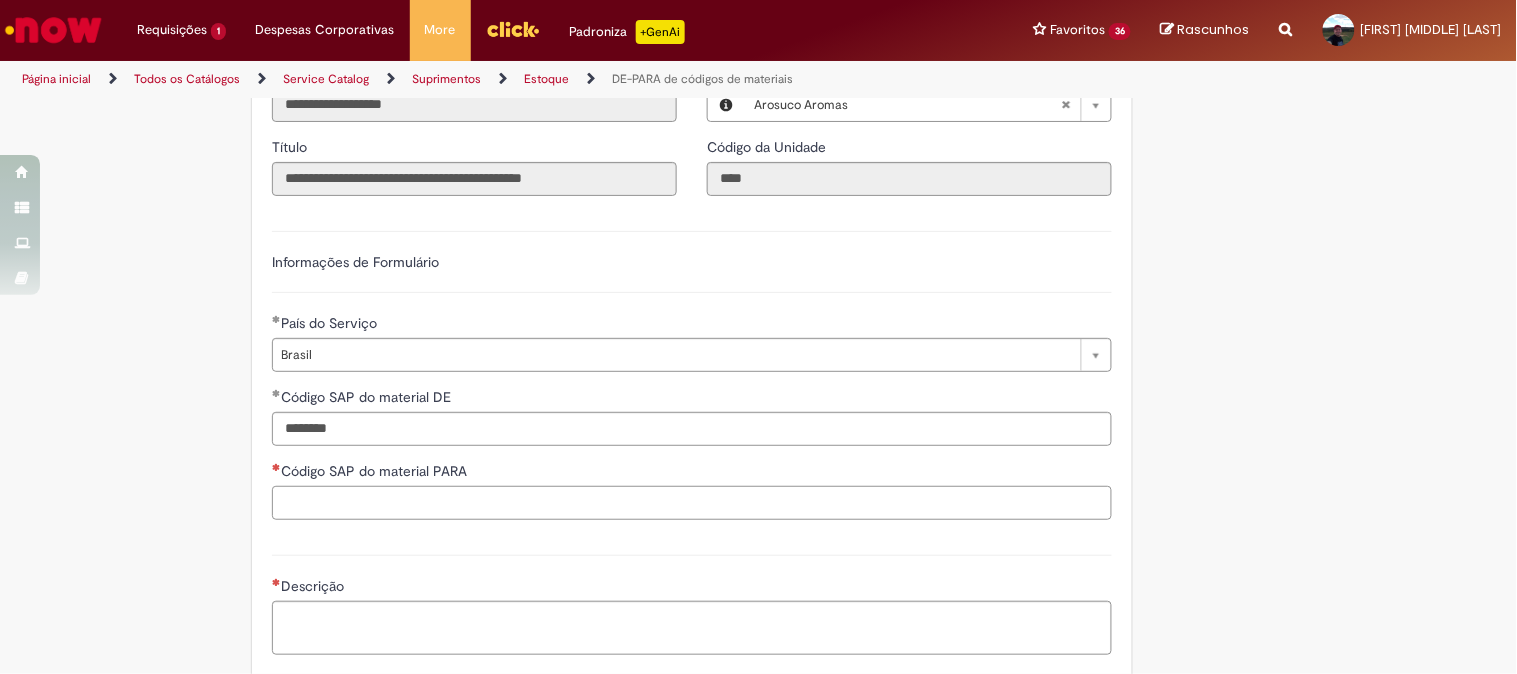 paste on "********" 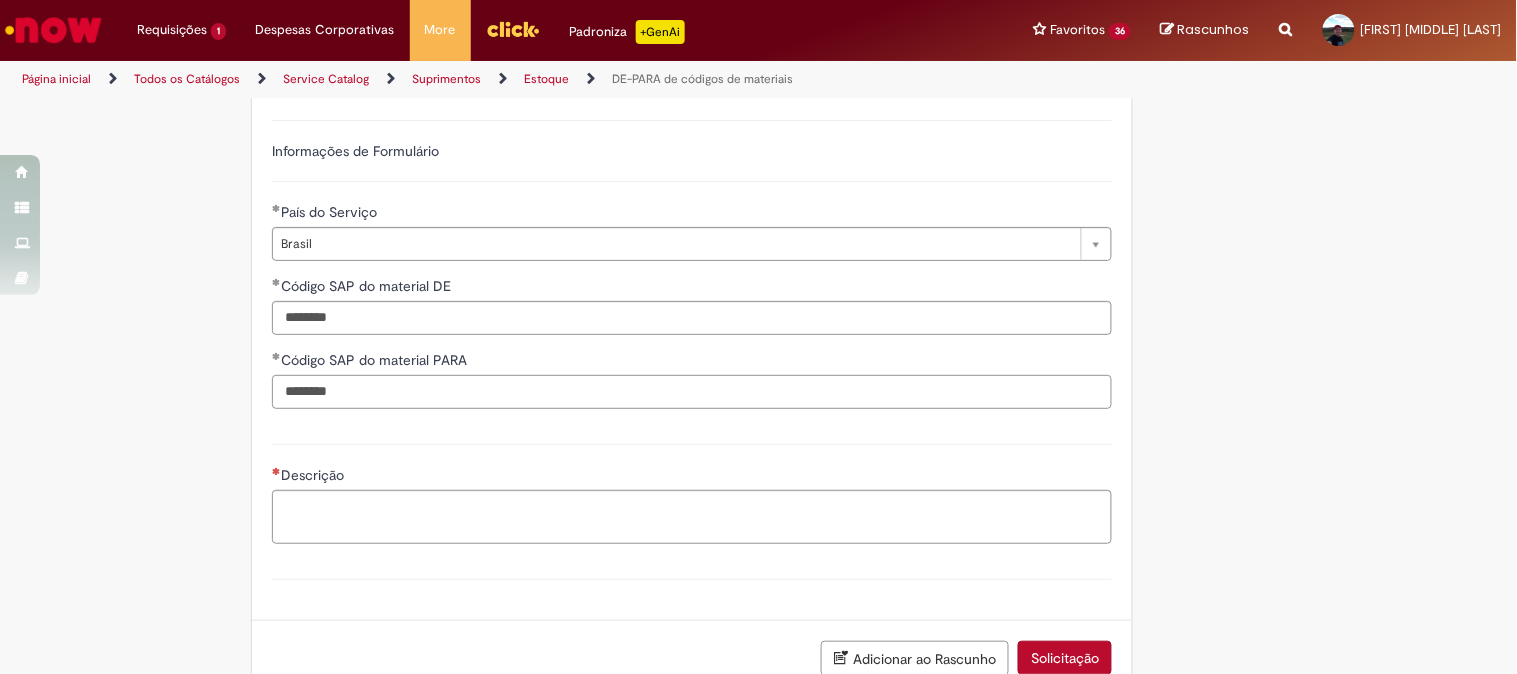 scroll, scrollTop: 555, scrollLeft: 0, axis: vertical 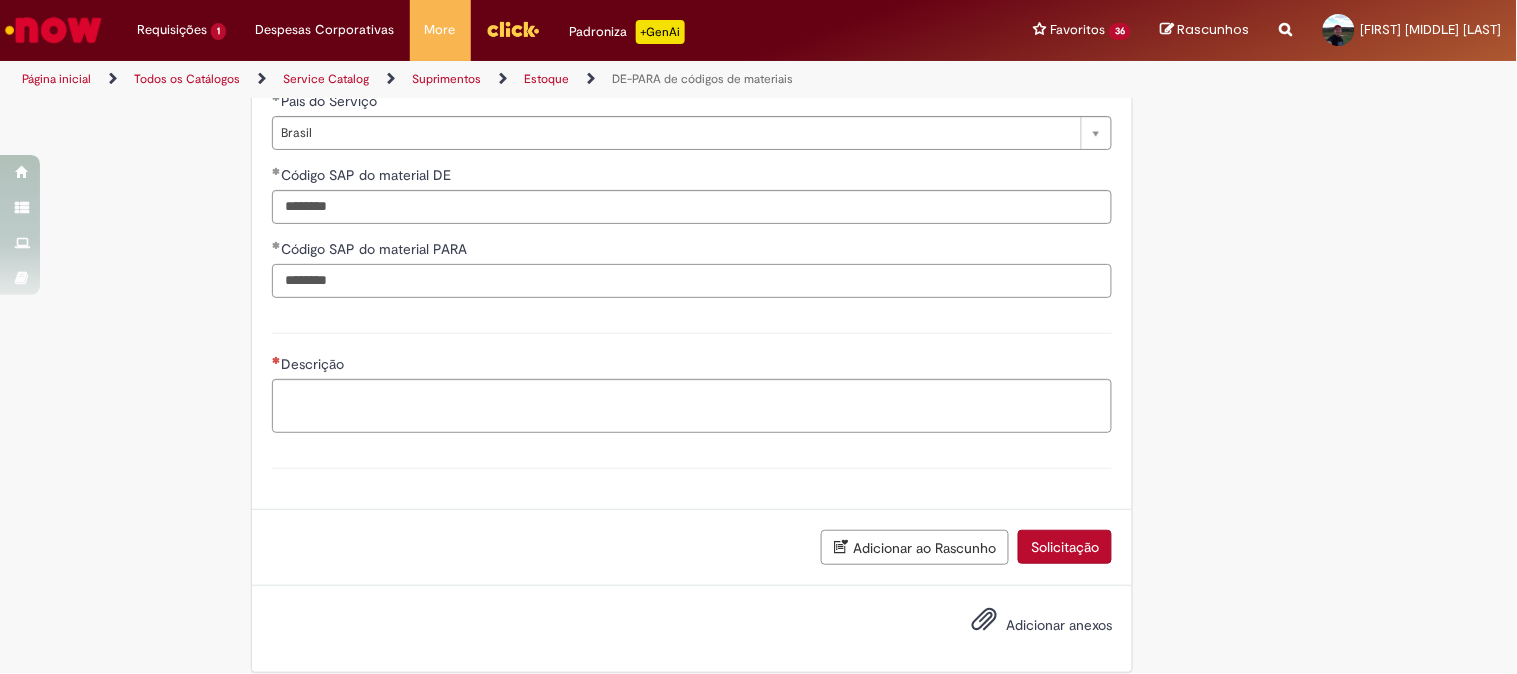 type on "********" 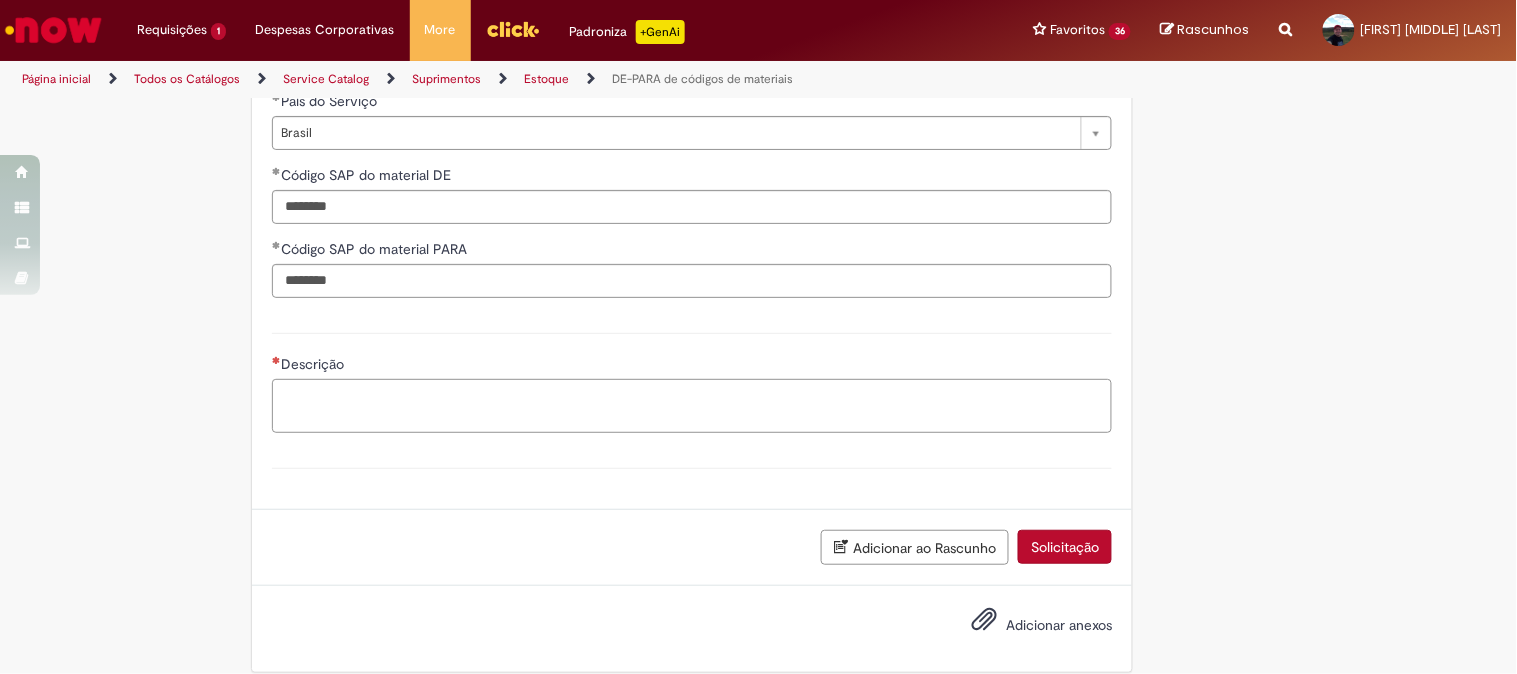 click on "Descrição" at bounding box center (692, 406) 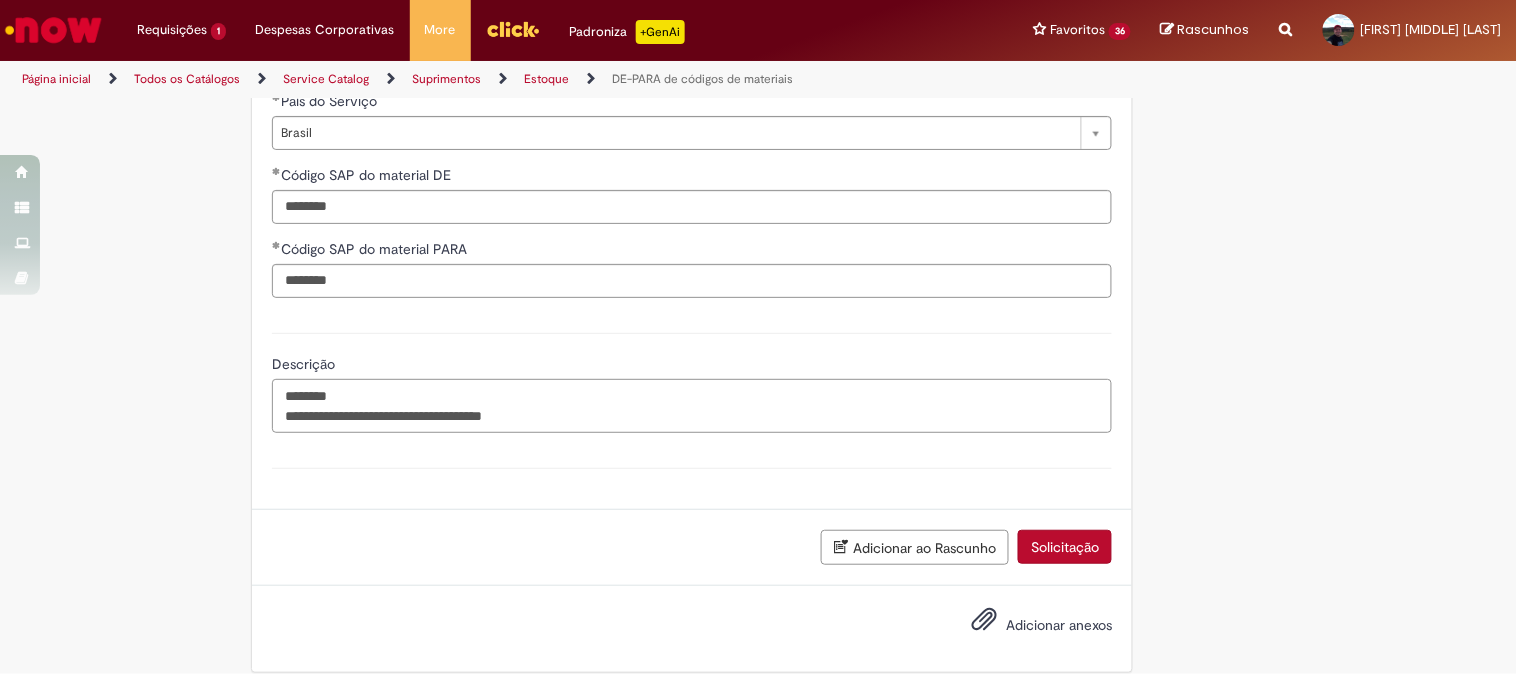 paste on "*********" 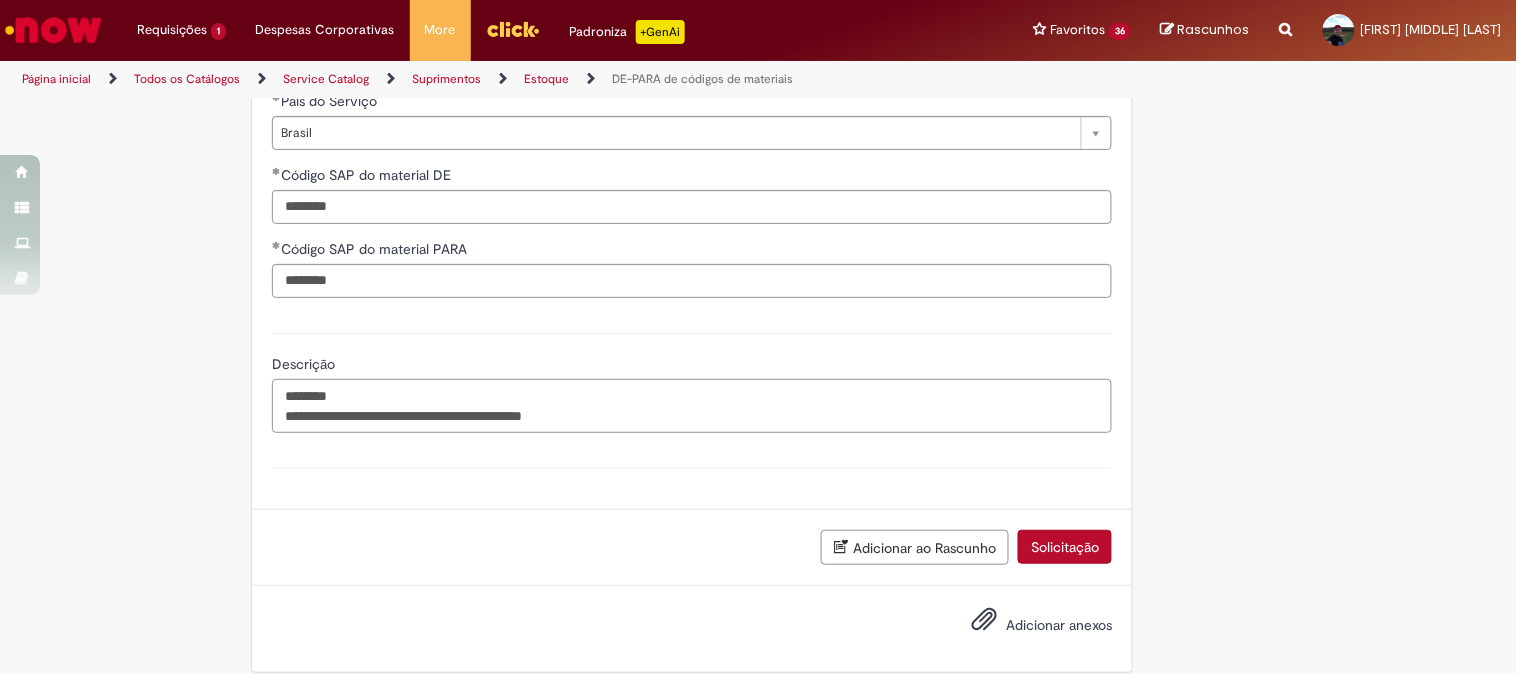 click on "**********" at bounding box center [692, 406] 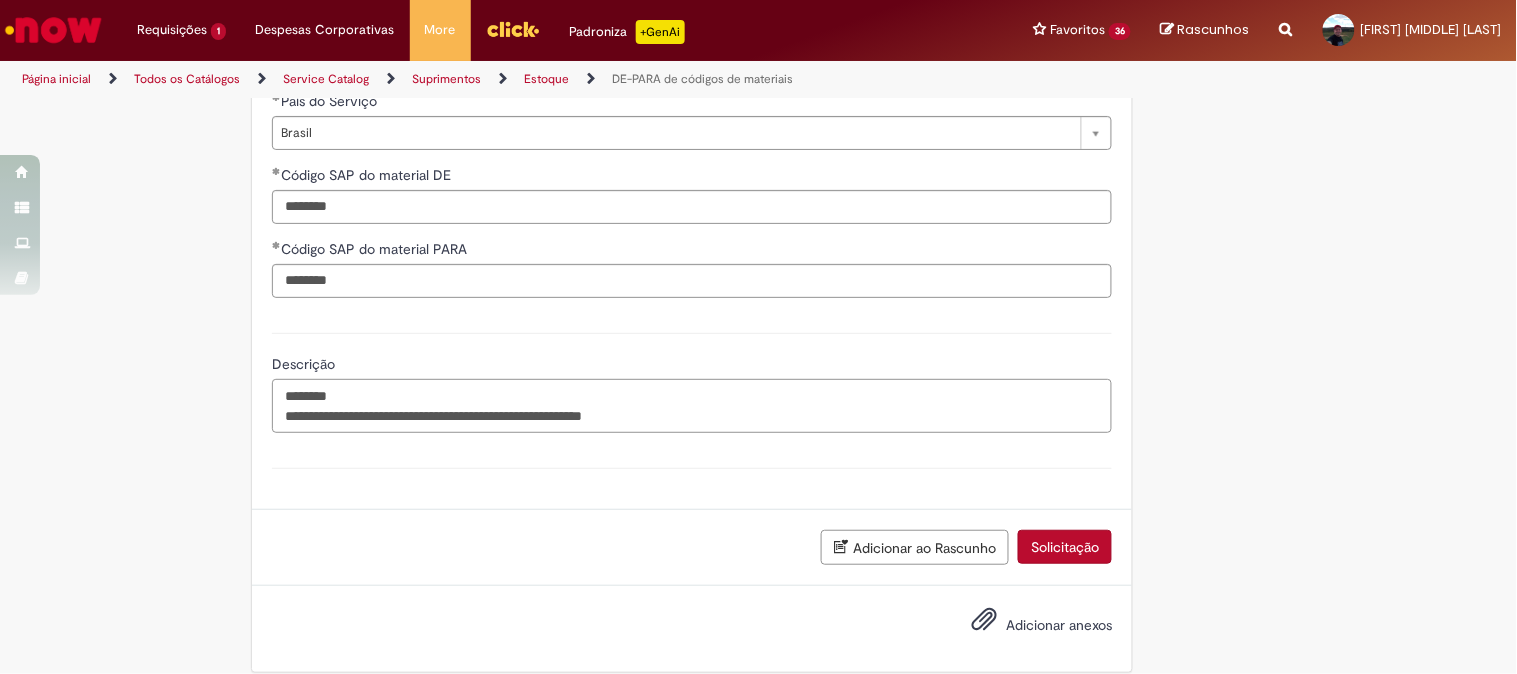 click on "**********" at bounding box center (692, 406) 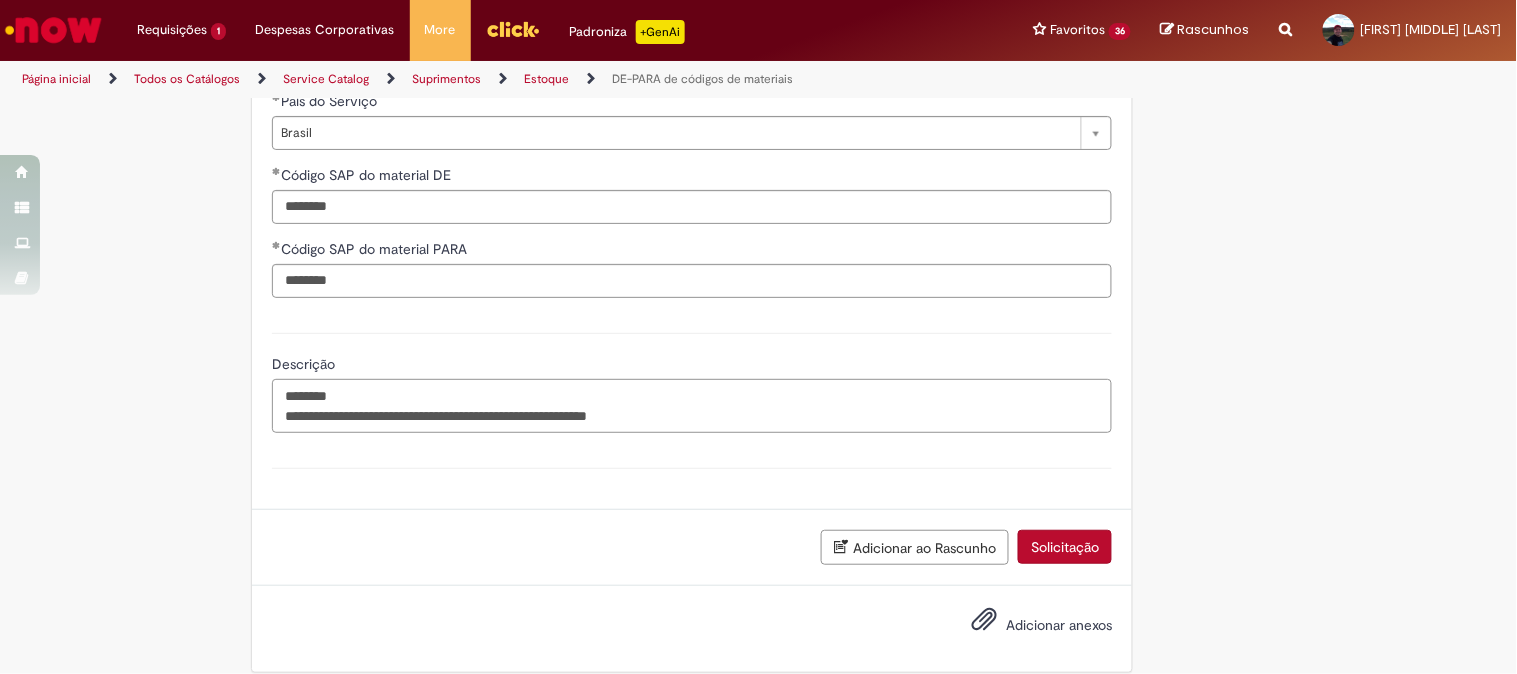 paste on "**********" 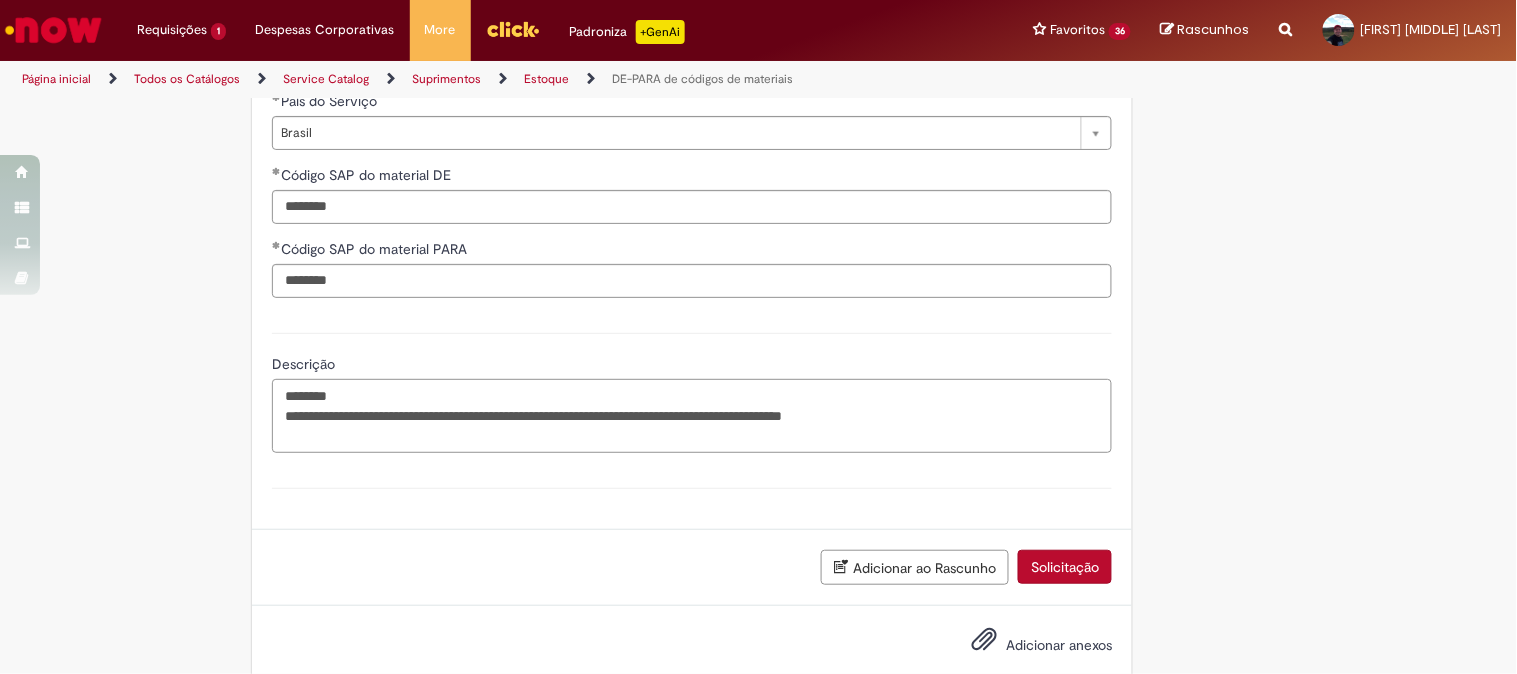 click on "**********" at bounding box center (692, 416) 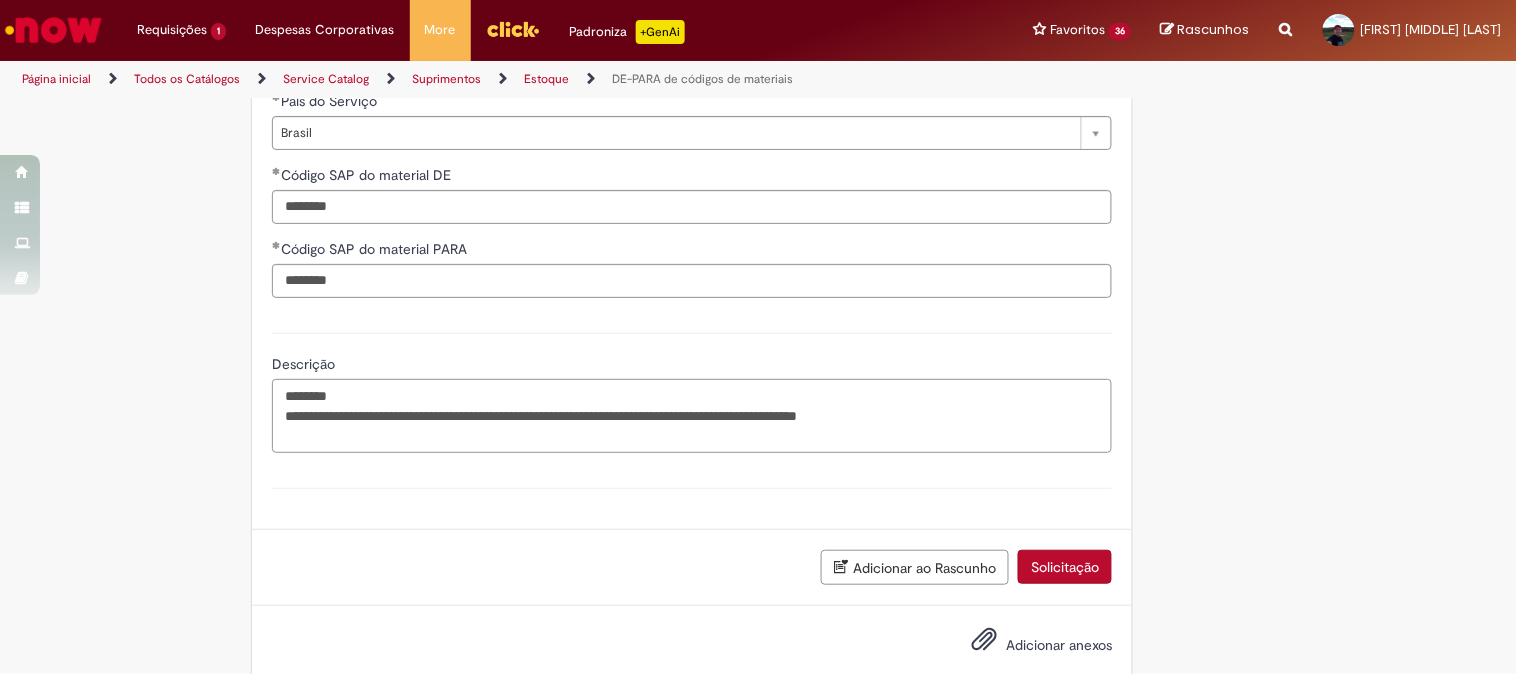 click on "**********" at bounding box center (692, 416) 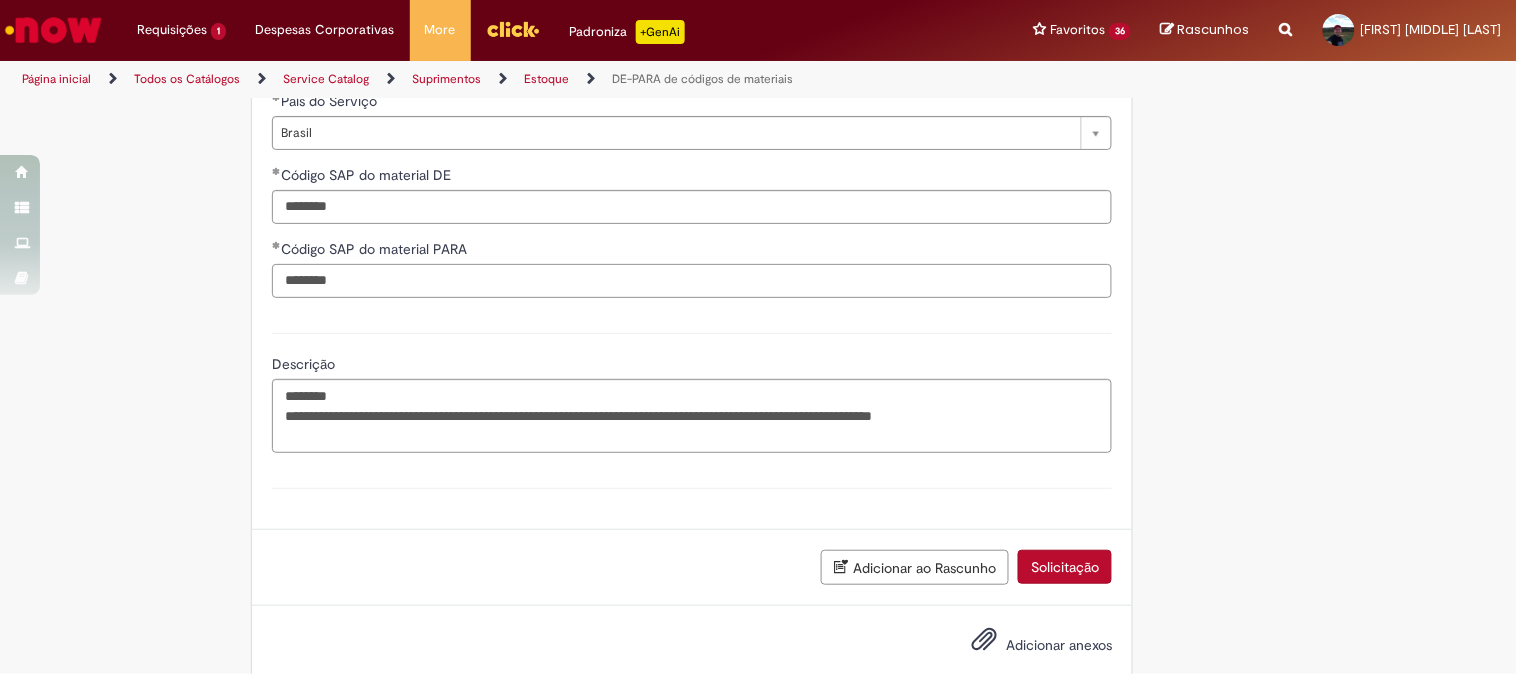 drag, startPoint x: 348, startPoint y: 283, endPoint x: 222, endPoint y: 276, distance: 126.1943 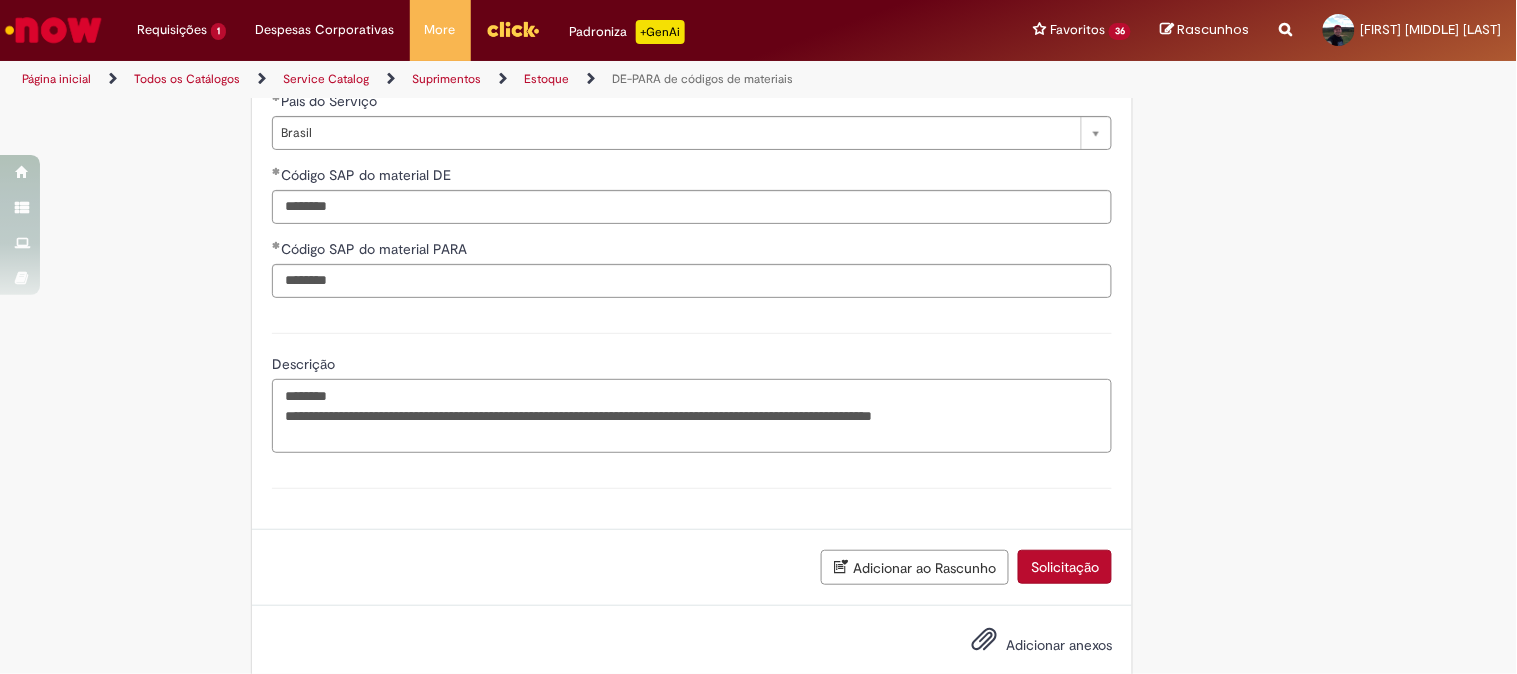 click on "**********" at bounding box center (692, 416) 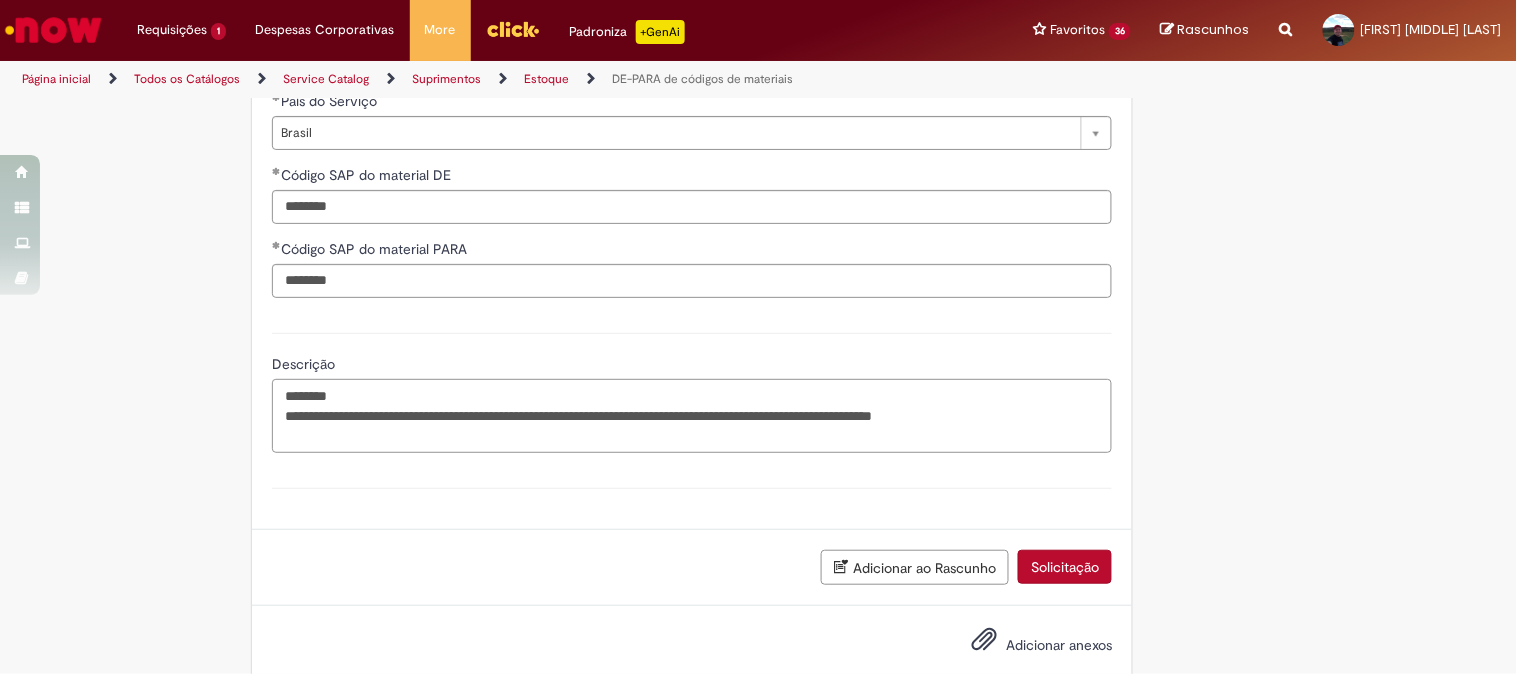 paste on "*********" 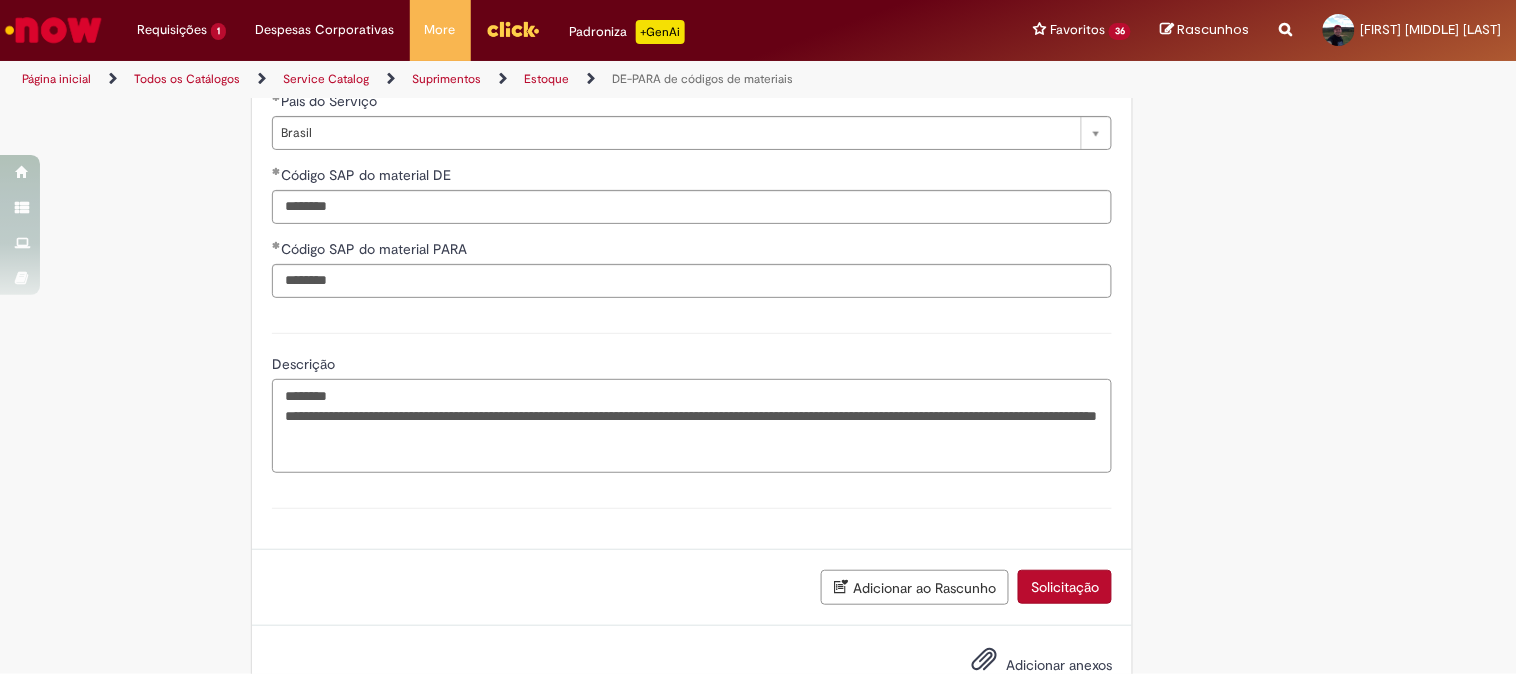click on "**********" at bounding box center (692, 426) 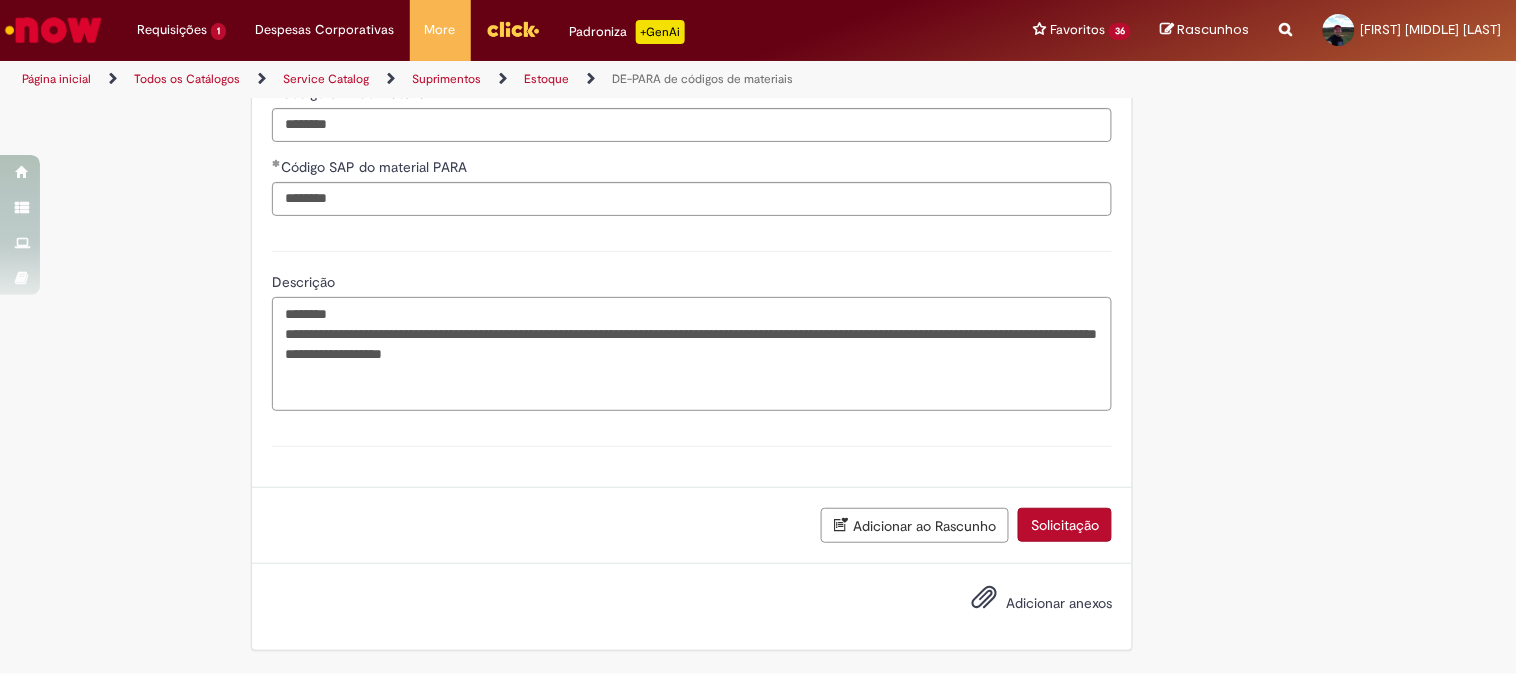 scroll, scrollTop: 194, scrollLeft: 0, axis: vertical 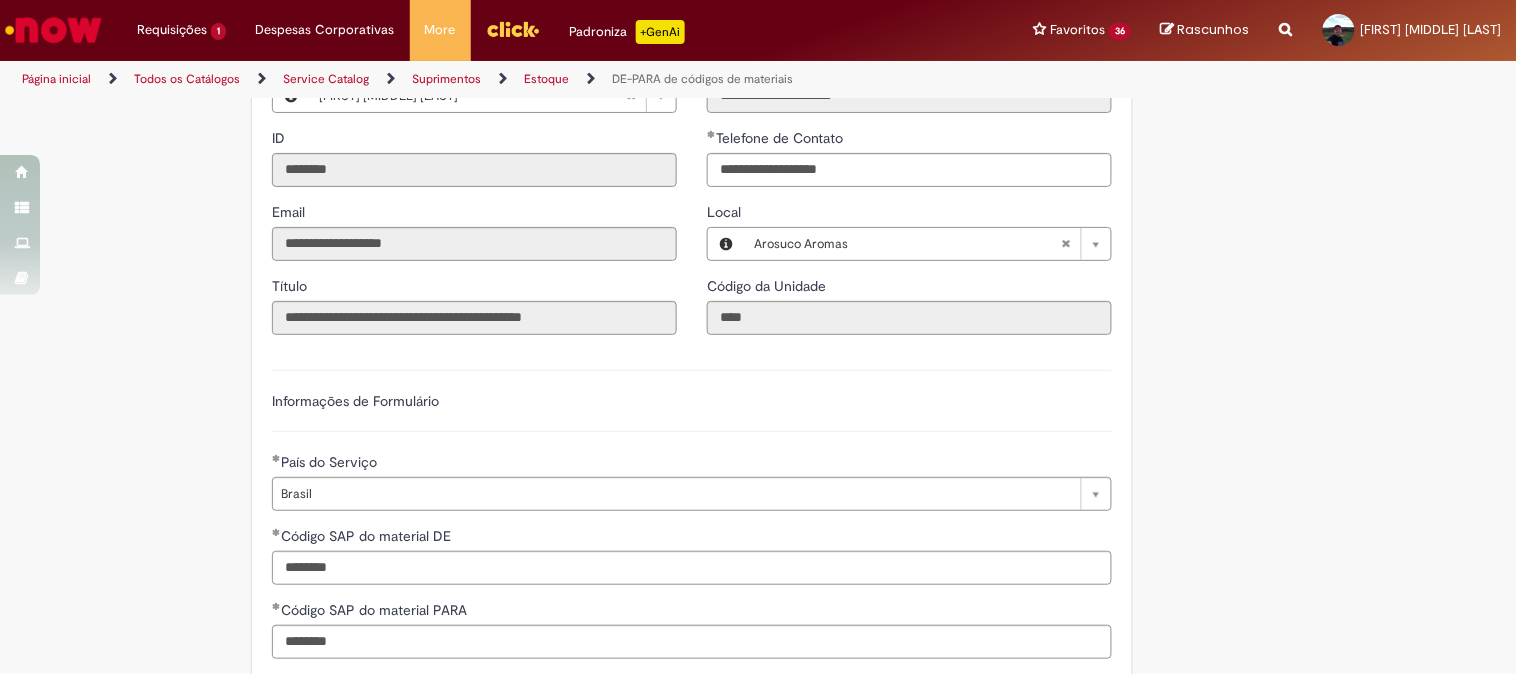 type on "**********" 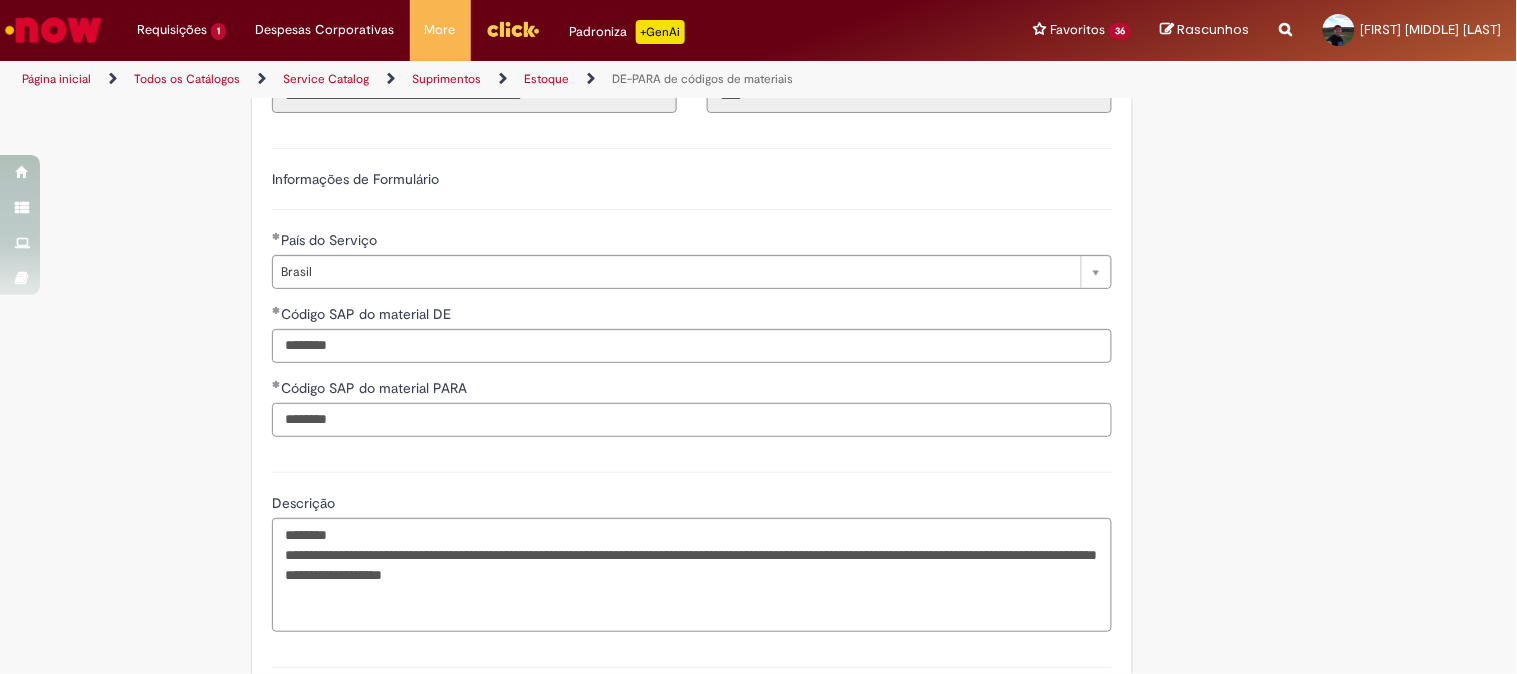 click on "********" at bounding box center [692, 420] 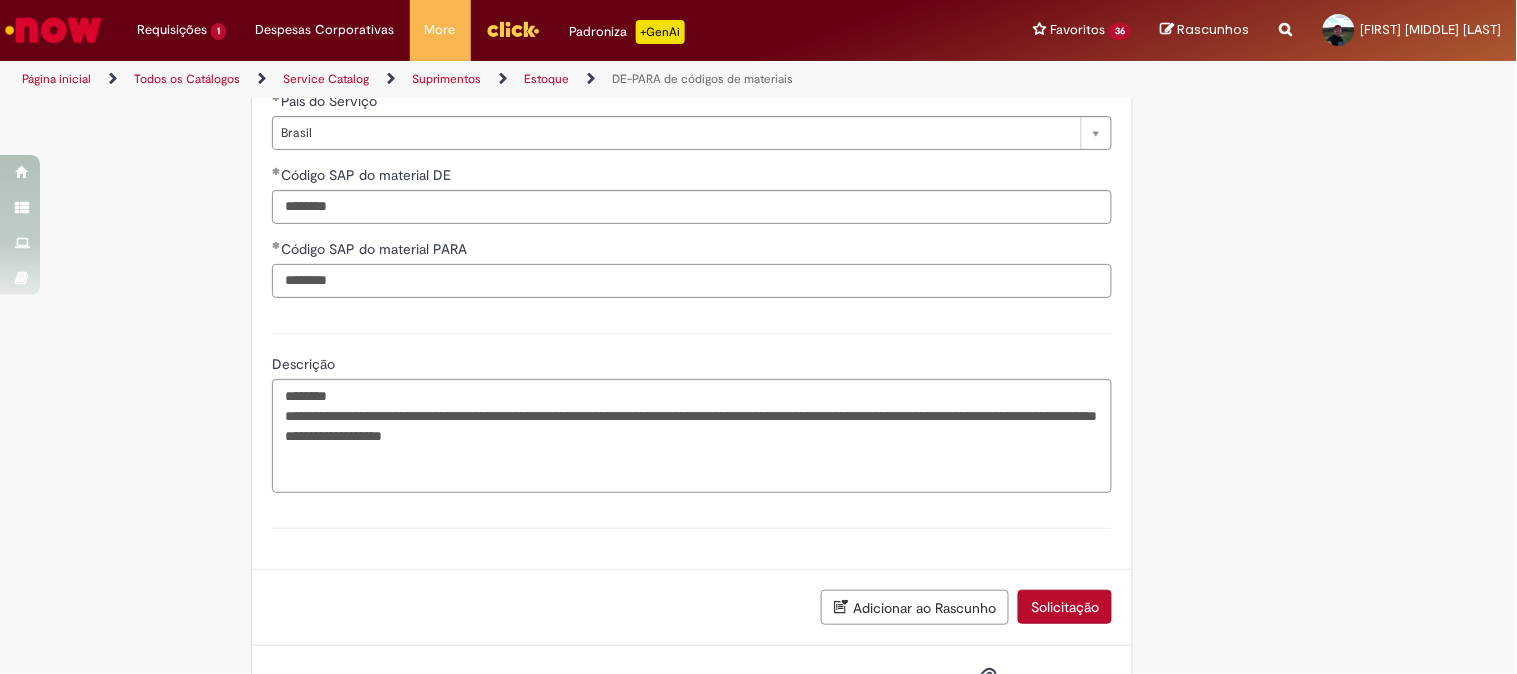 scroll, scrollTop: 638, scrollLeft: 0, axis: vertical 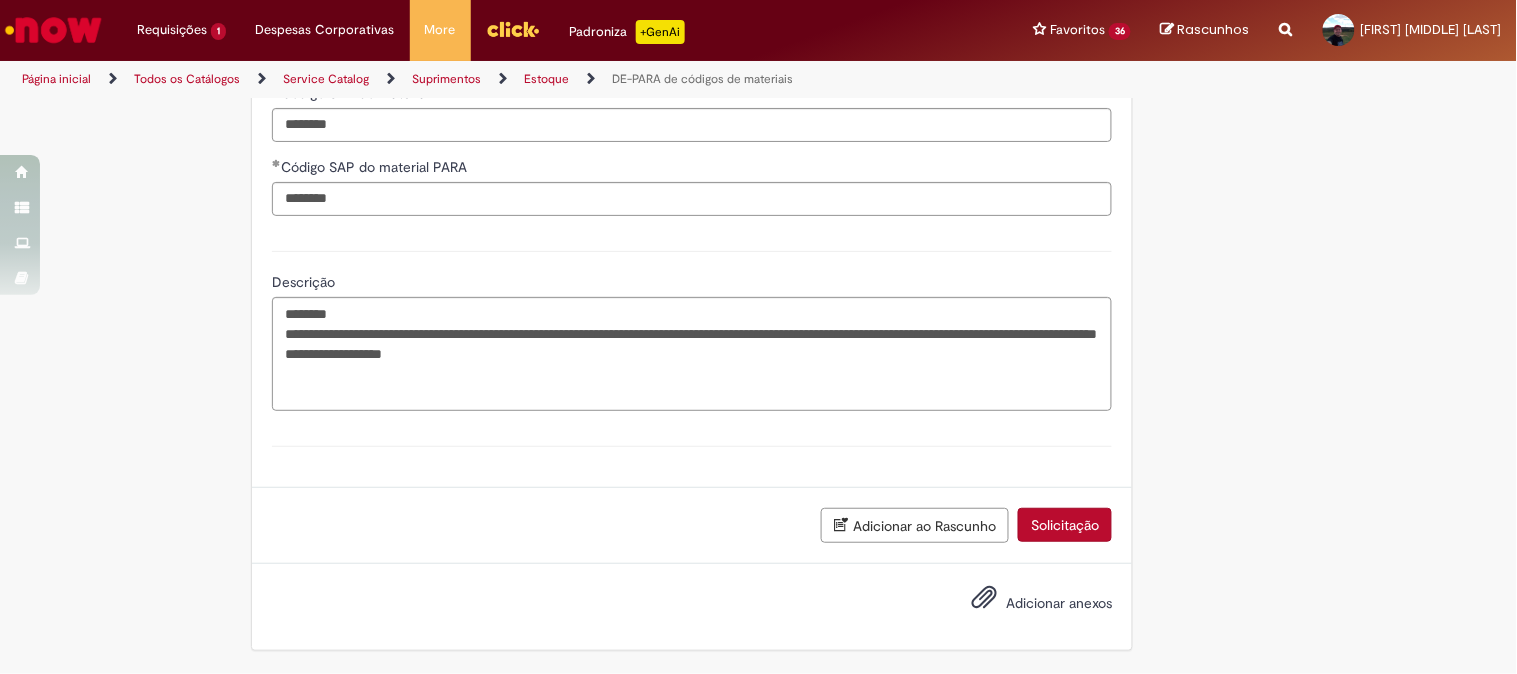 click on "Solicitação" at bounding box center [1065, 525] 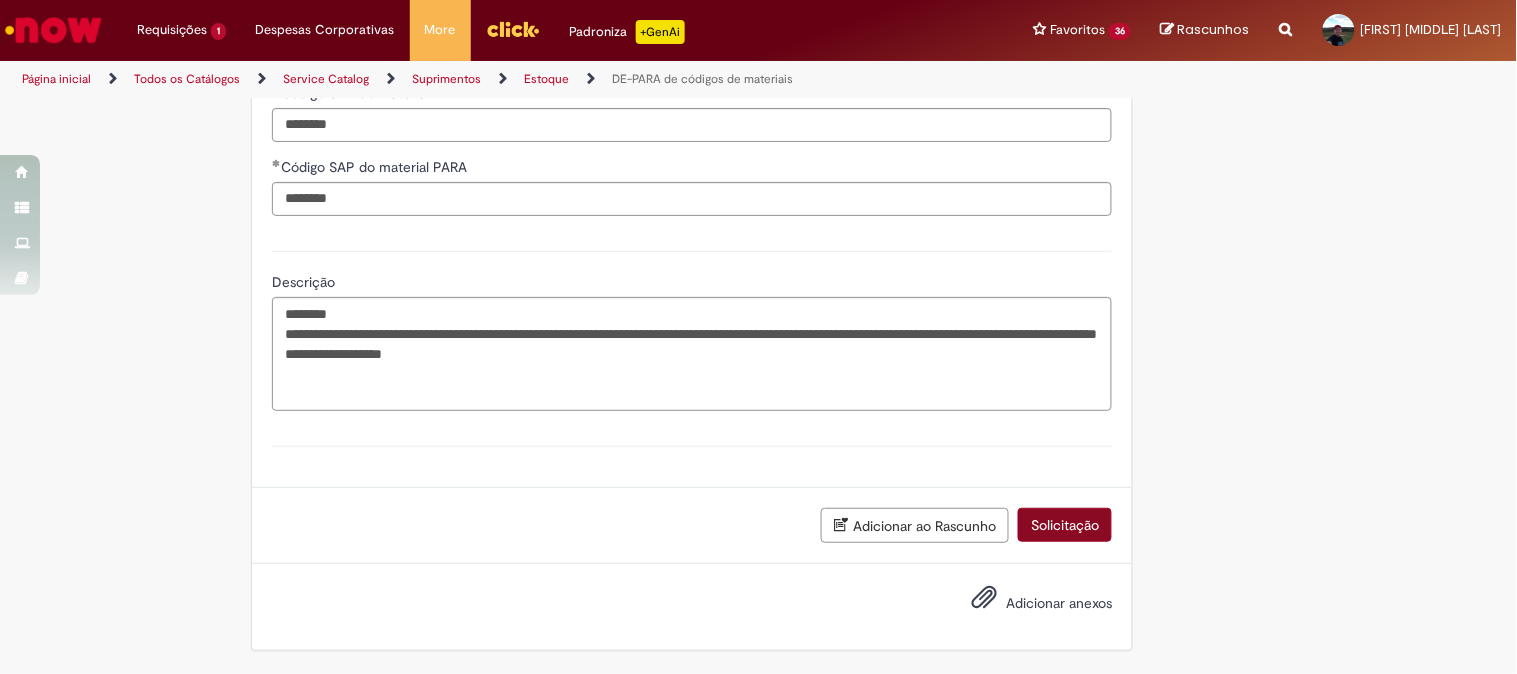 scroll, scrollTop: 592, scrollLeft: 0, axis: vertical 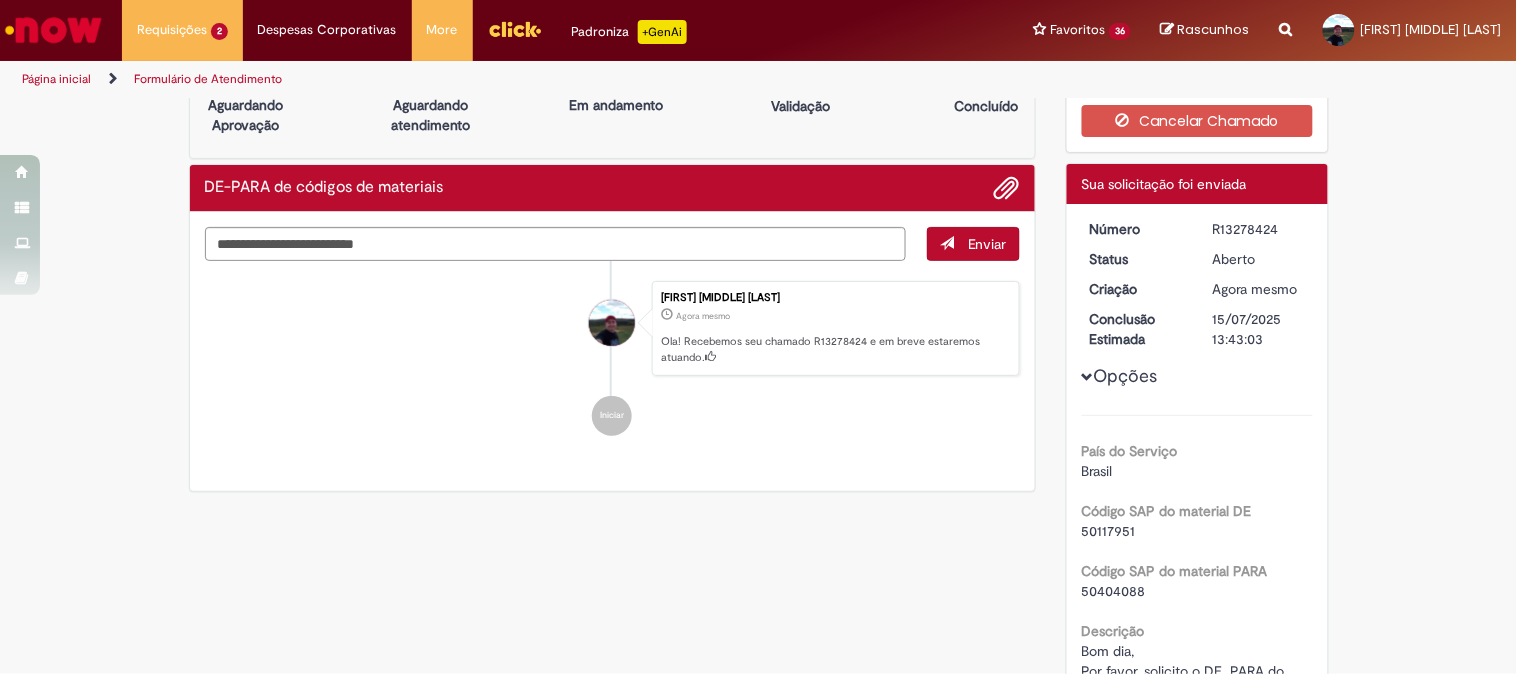 click on "Ola! Recebemos seu chamado R13278424 e em breve estaremos atuando." at bounding box center [759, 528] 